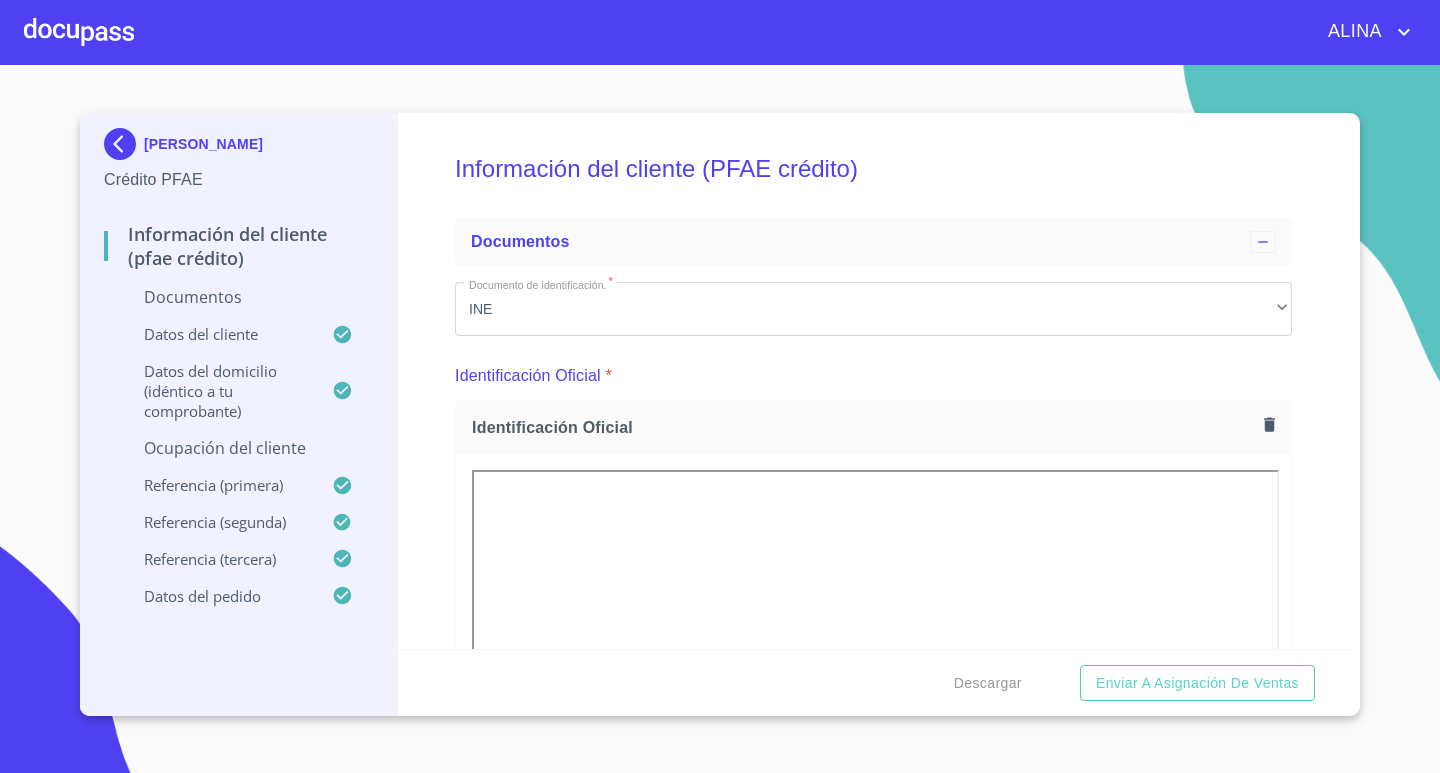 scroll, scrollTop: 0, scrollLeft: 0, axis: both 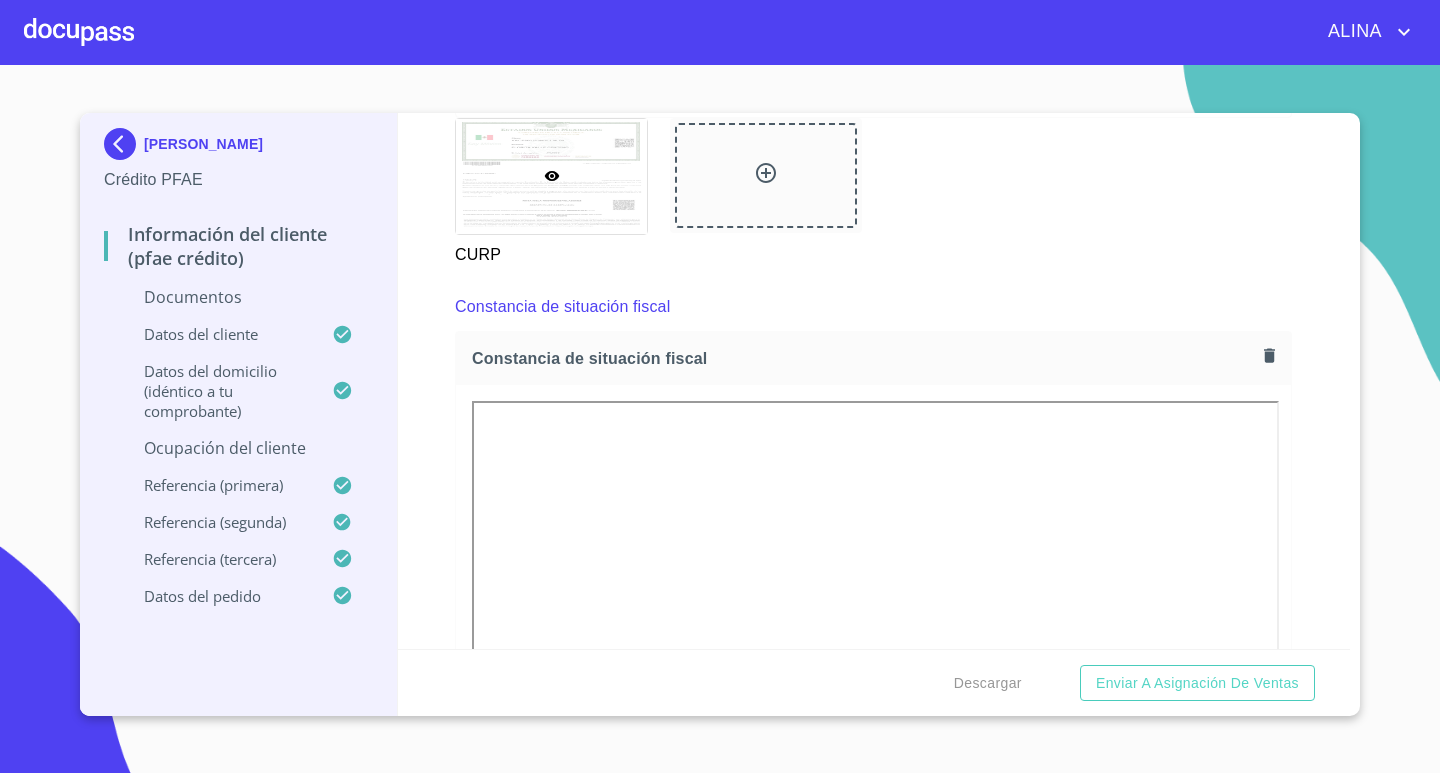 click on "CURP" at bounding box center (873, 192) 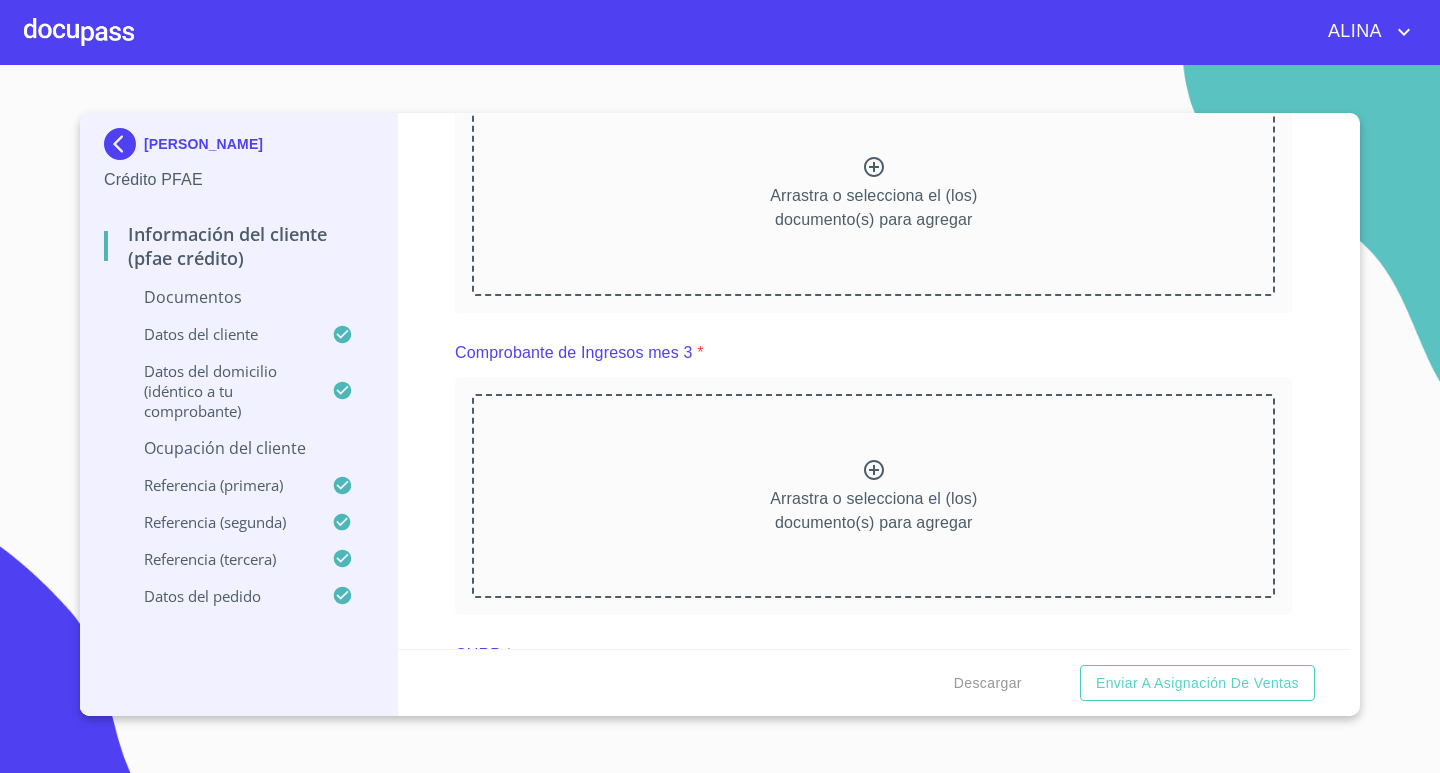 scroll, scrollTop: 2400, scrollLeft: 0, axis: vertical 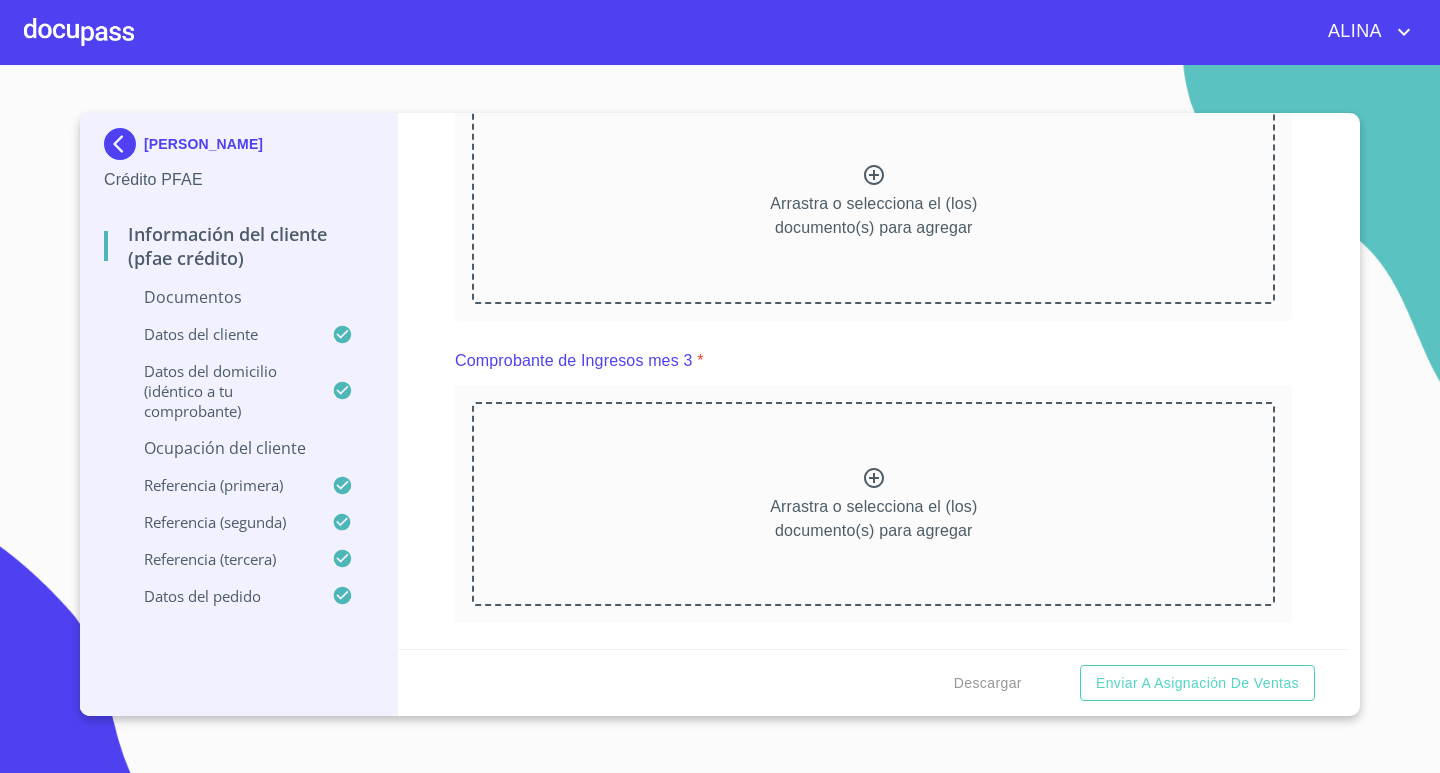 click on "Información del cliente (PFAE crédito)   Documentos Documento de identificación.   * INE ​ Identificación Oficial * Identificación Oficial Identificación Oficial Comprobante de Domicilio * Comprobante de Domicilio Comprobante de Domicilio Fuente de ingresos   * Independiente/Dueño de negocio/Persona Moral ​ Comprobante de Ingresos mes 1 * Arrastra o selecciona el (los) documento(s) para agregar Comprobante de Ingresos mes 2 * Arrastra o selecciona el (los) documento(s) para agregar Comprobante de Ingresos mes 3 * Arrastra o selecciona el (los) documento(s) para agregar CURP * CURP CURP Constancia de situación fiscal Constancia de situación fiscal Constancia de situación fiscal Datos del cliente Apellido Paterno   * VALLE ​ Apellido Materno   * CENTENO ​ Primer nombre   * FLORITA ​ Segundo Nombre ​ Fecha de nacimiento * 3 de feb. de 1980 ​ RFC   * VACF800203CA9 ​ CURP   * VACF800203MJCLNL05 ​ ID de Identificación 1422736665 ​ Nacionalidad   * Mexicana ​   * *" at bounding box center [874, 381] 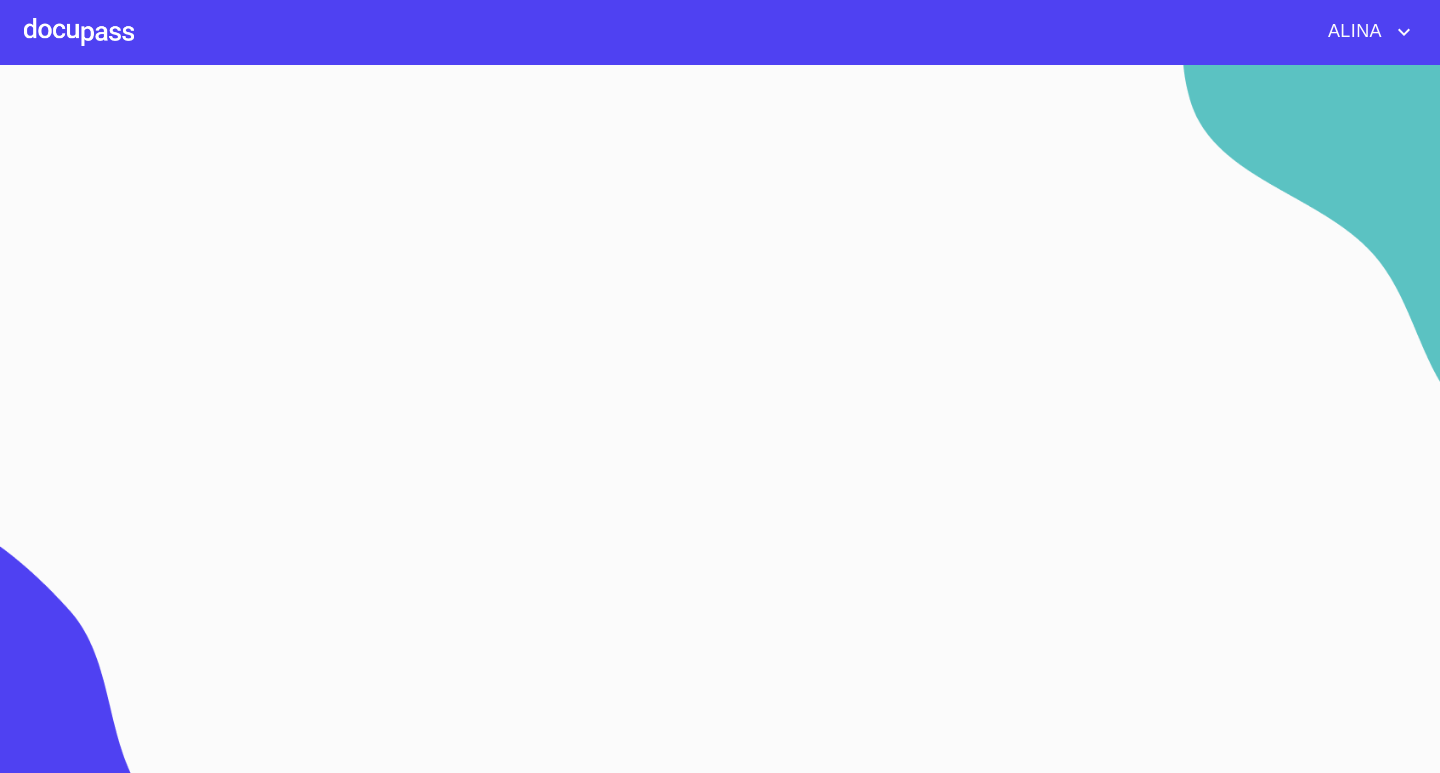 scroll, scrollTop: 0, scrollLeft: 0, axis: both 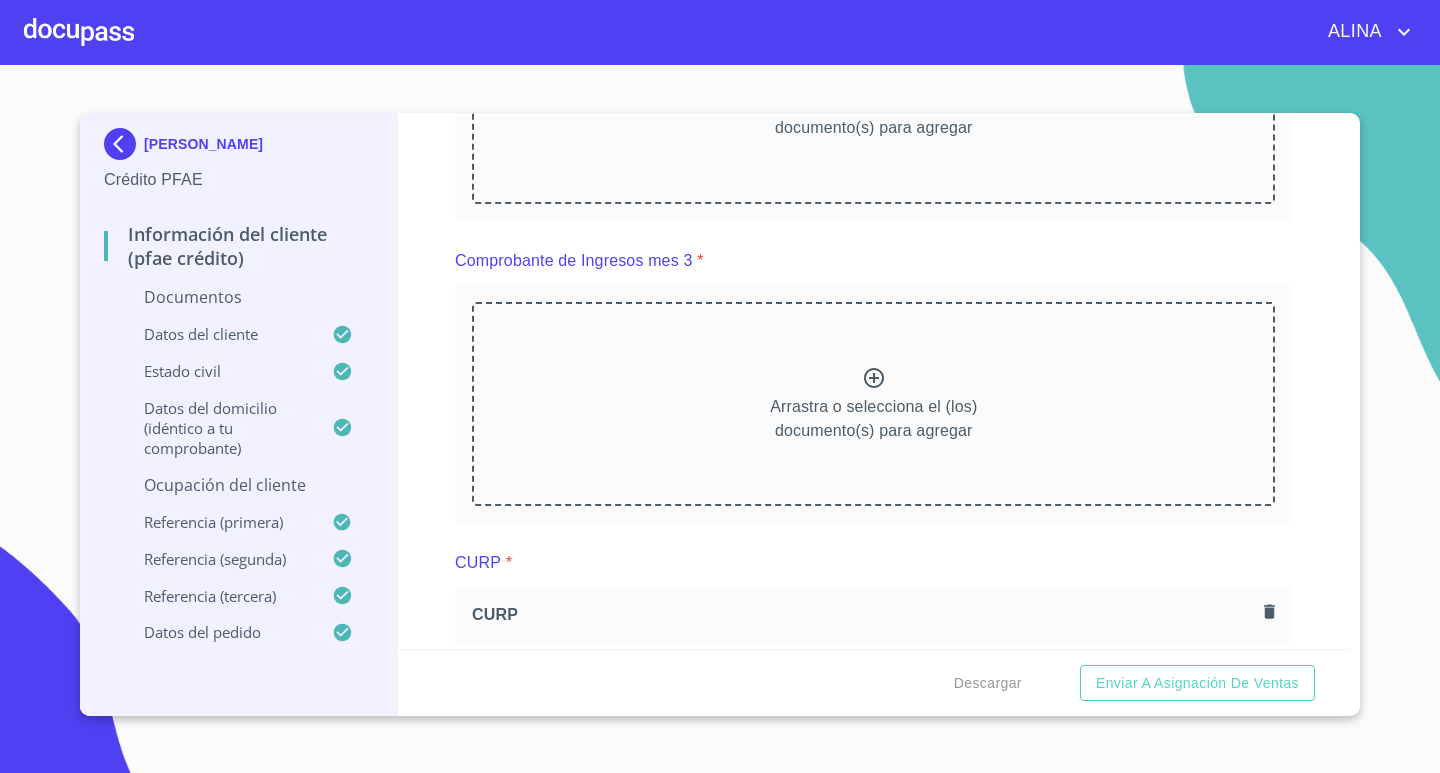 click 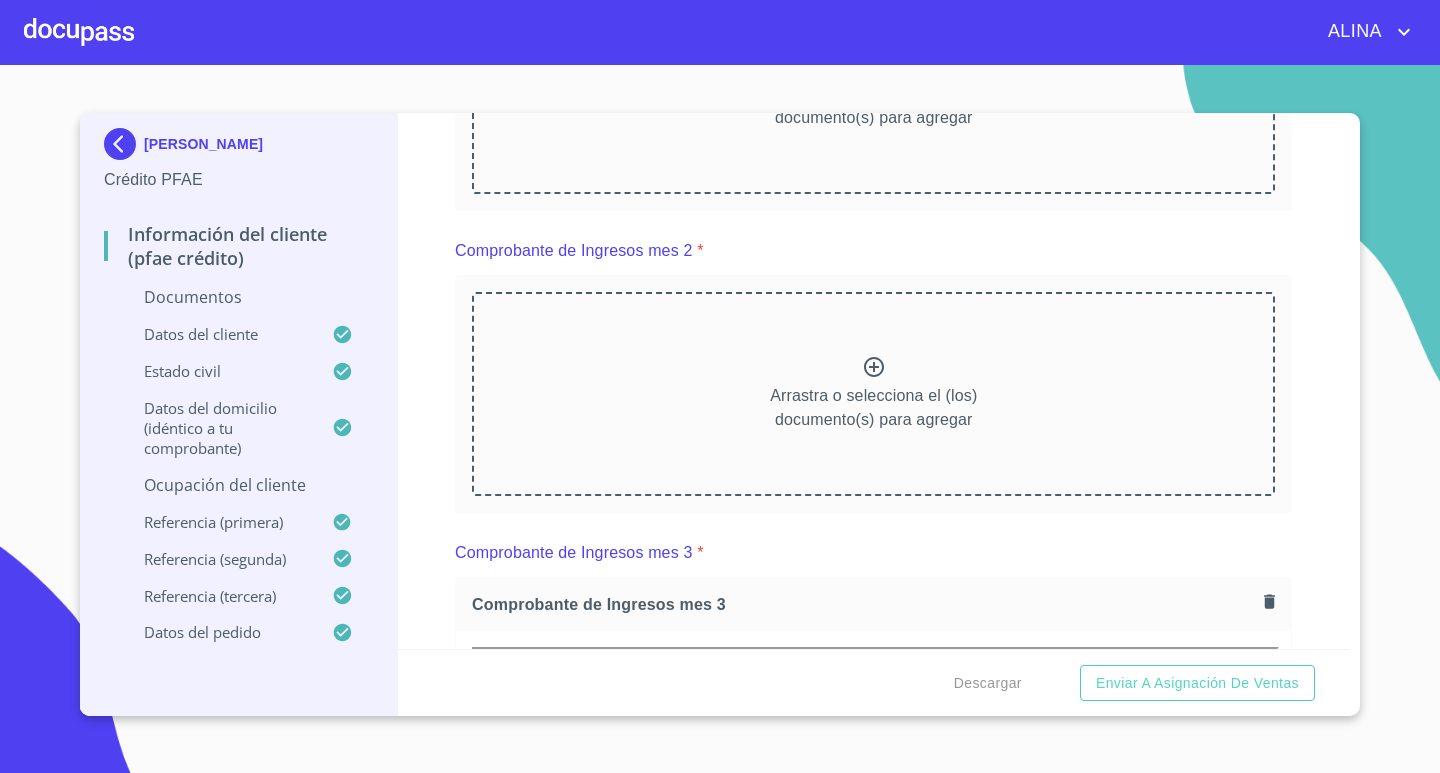 scroll, scrollTop: 2100, scrollLeft: 0, axis: vertical 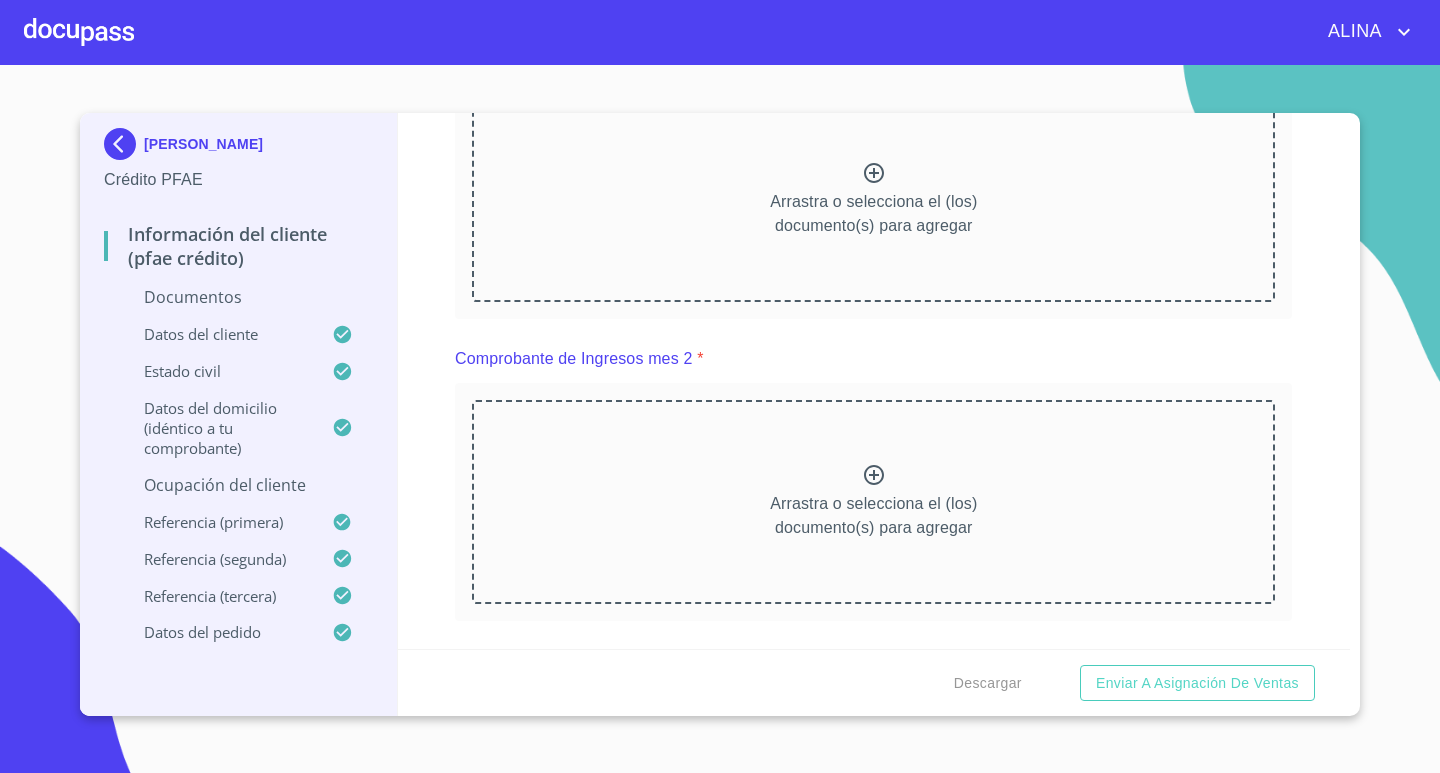 click 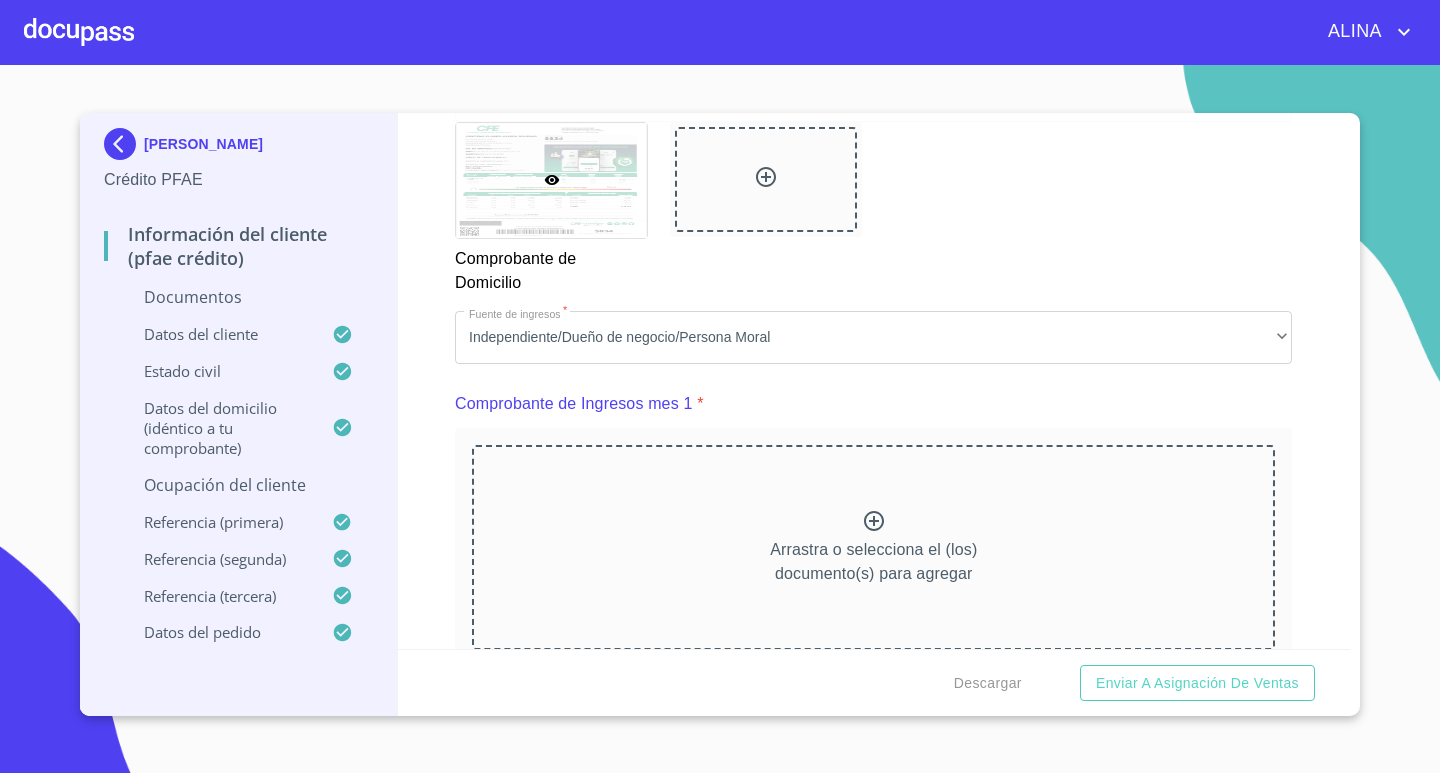 scroll, scrollTop: 1952, scrollLeft: 0, axis: vertical 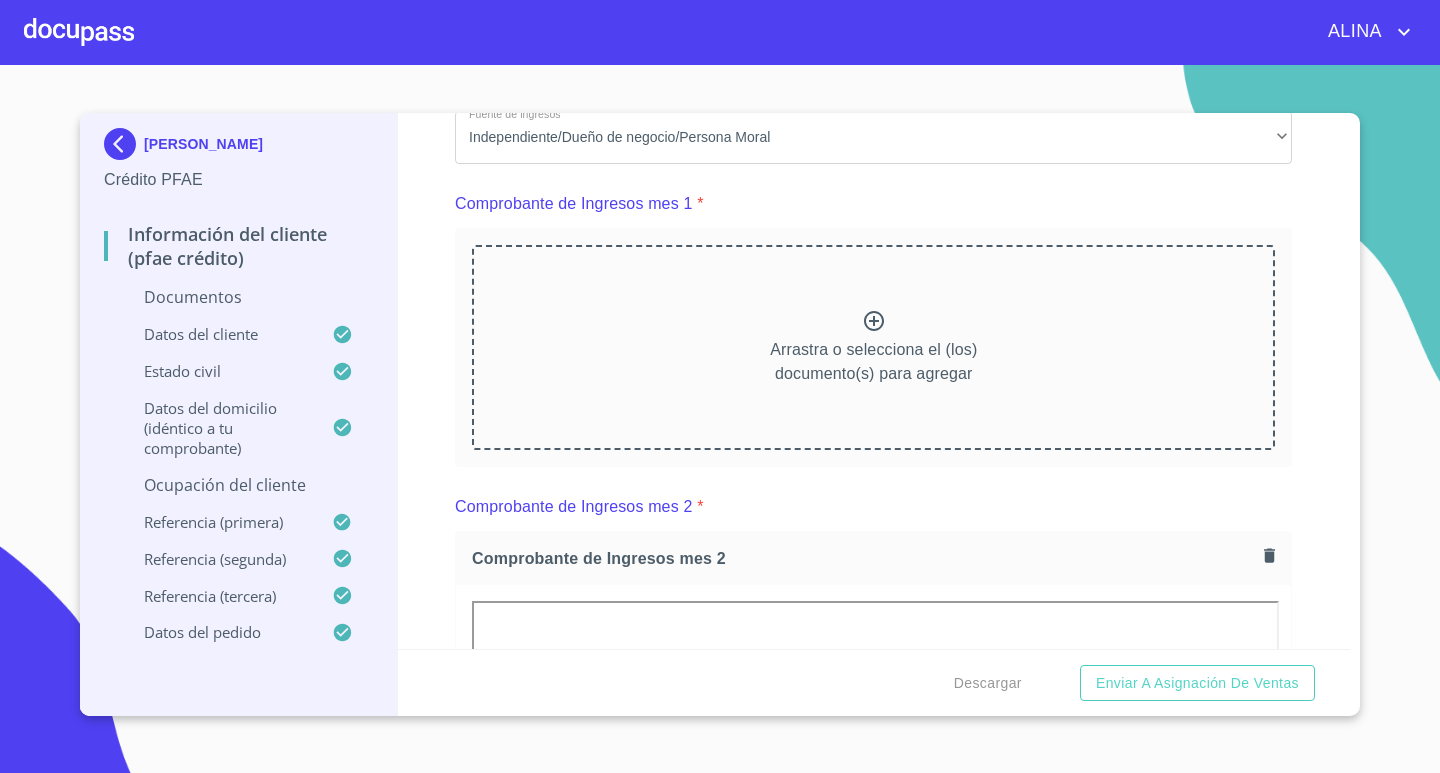 click 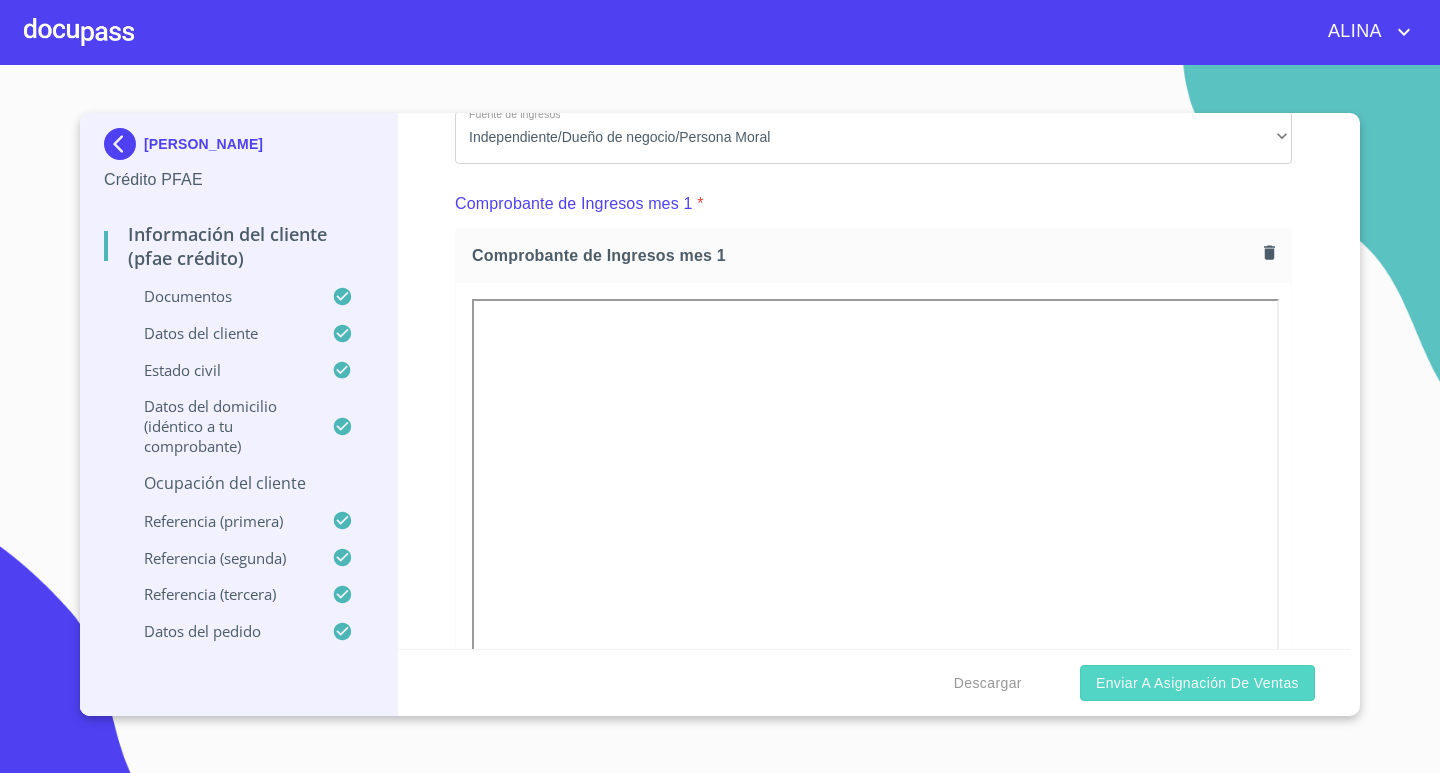 click on "Enviar a Asignación de Ventas" at bounding box center [1197, 683] 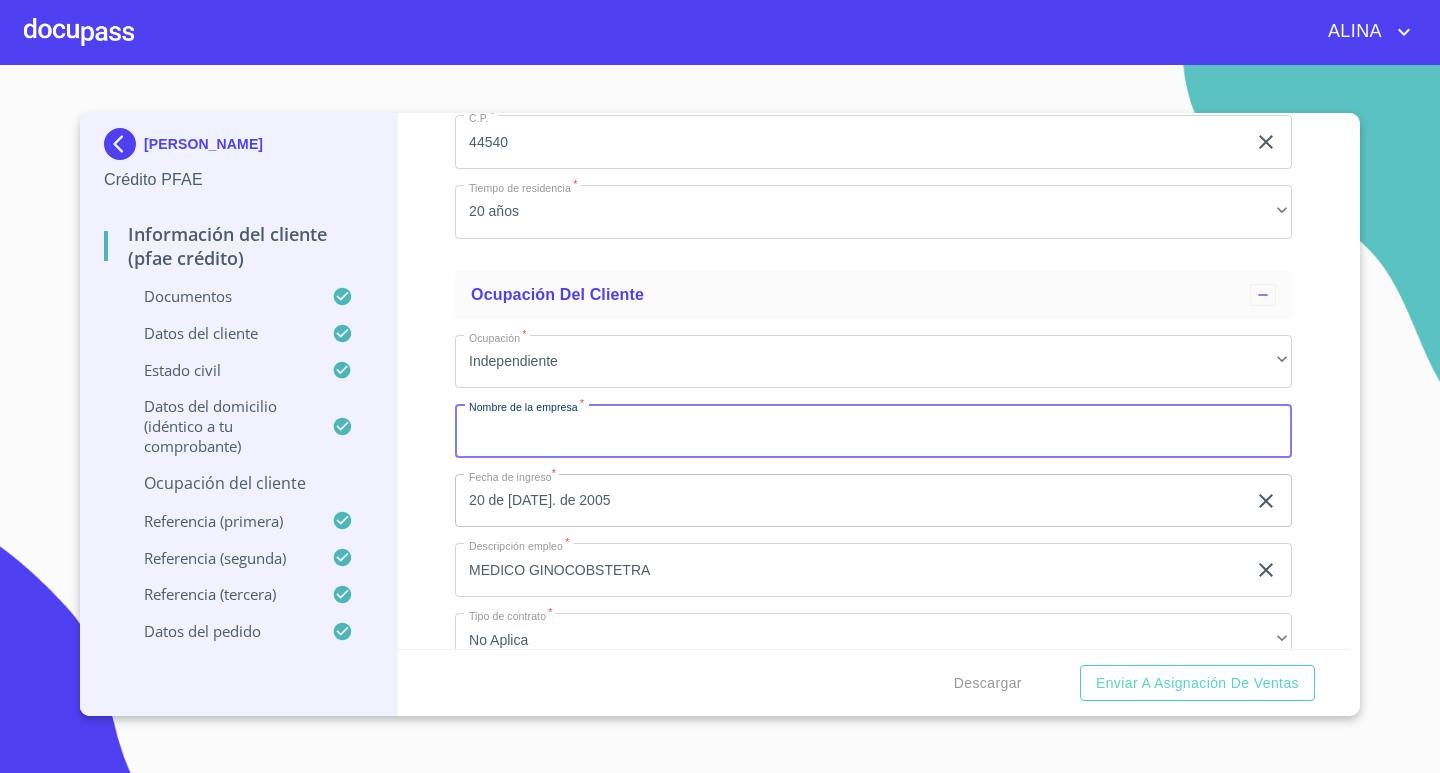 scroll, scrollTop: 8351, scrollLeft: 0, axis: vertical 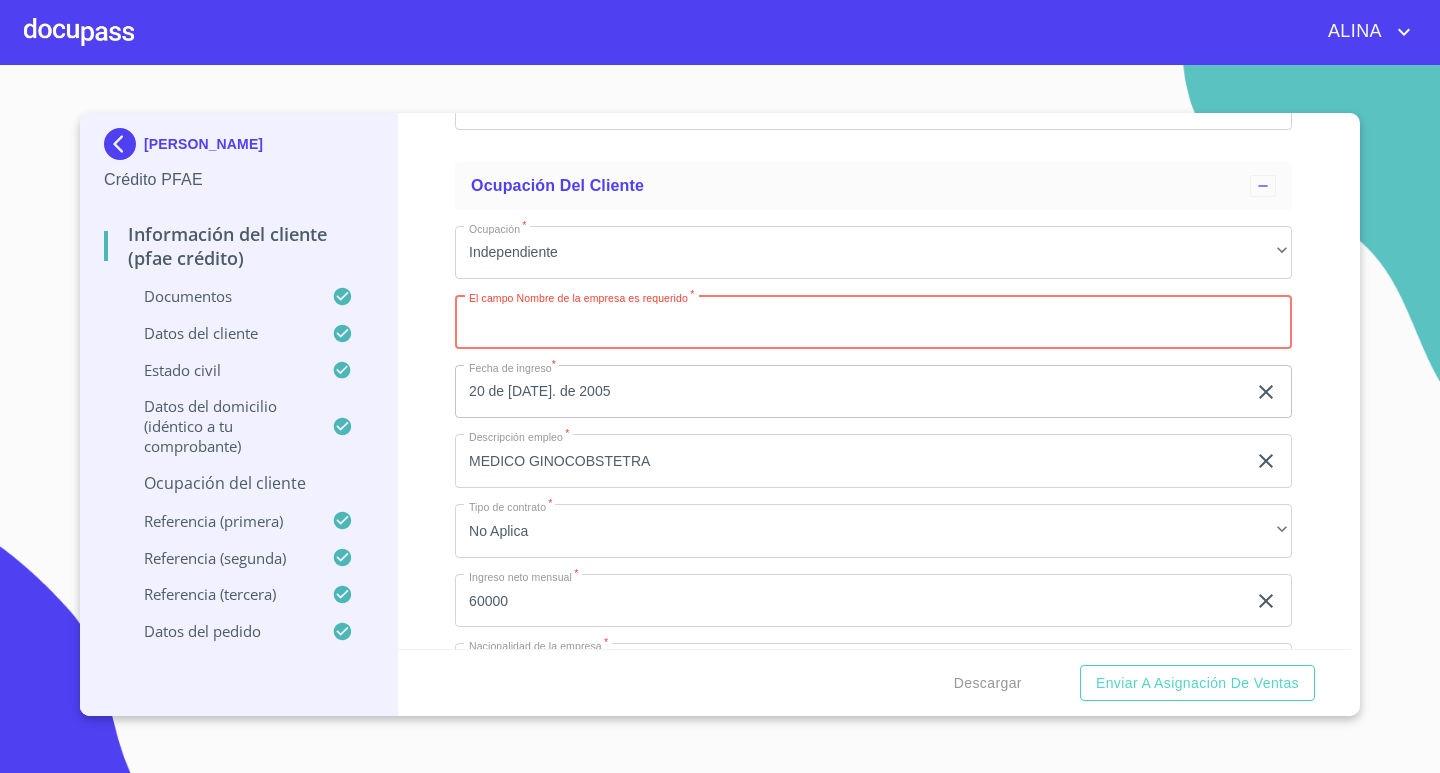 click on "Documento de identificación.   *" at bounding box center (873, 322) 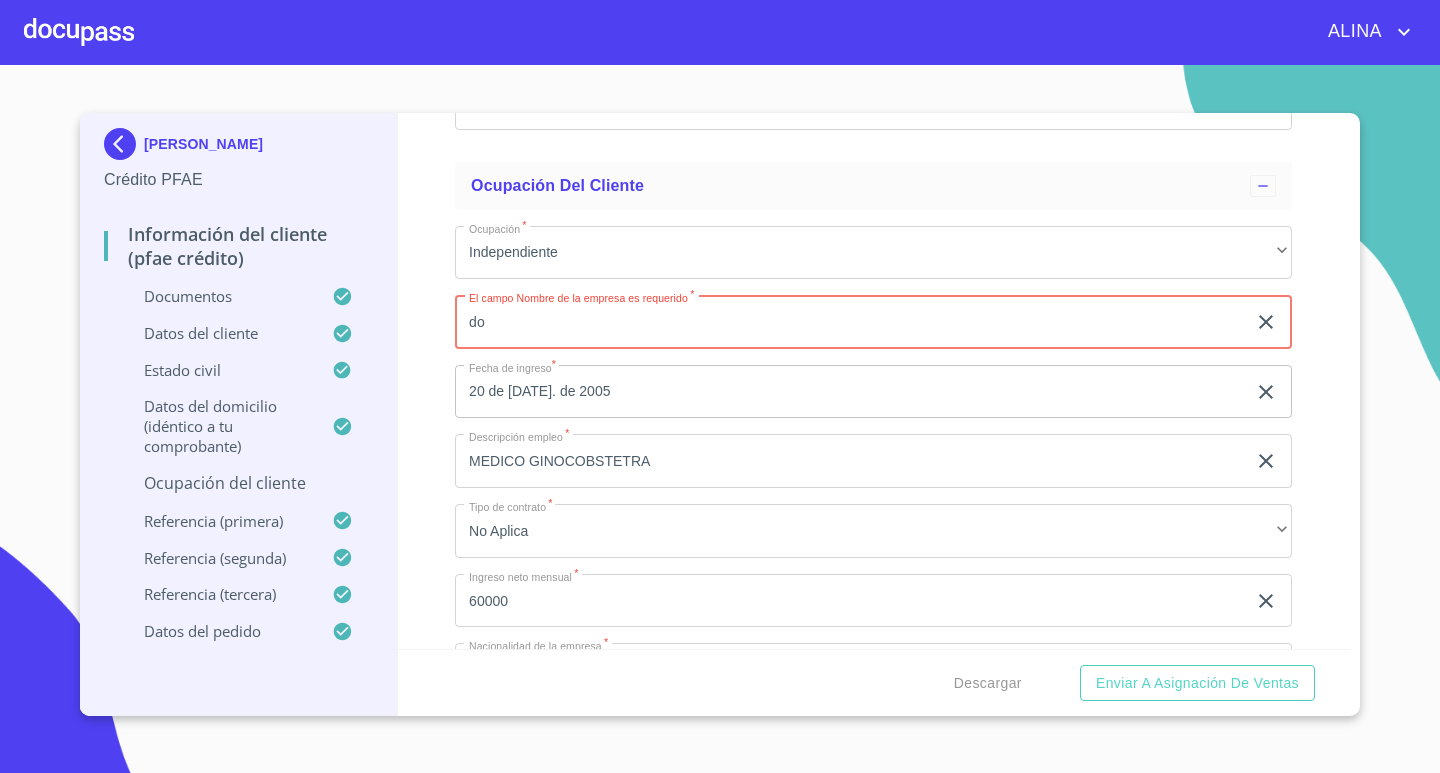 type on "d" 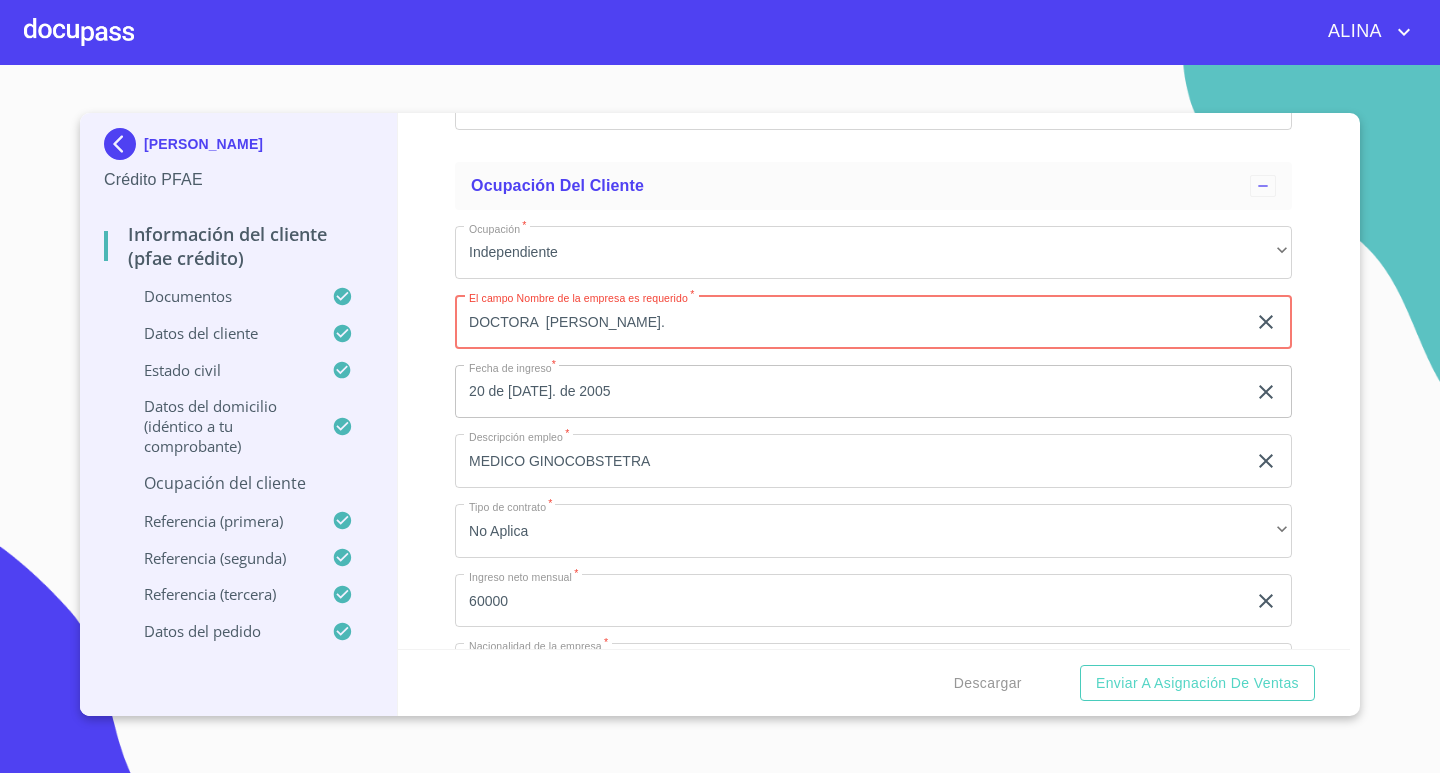 type on "DOCTORA  [PERSON_NAME]." 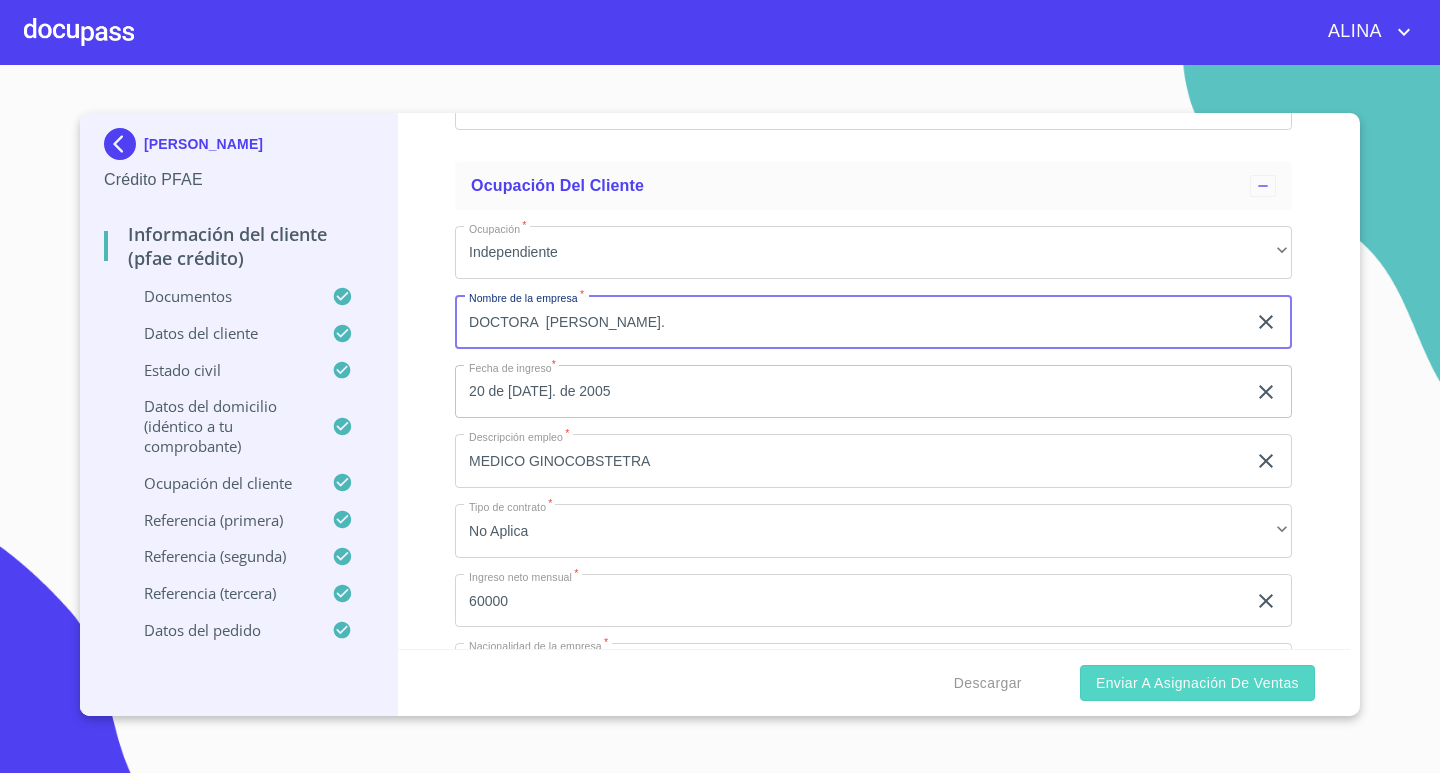 click on "Enviar a Asignación de Ventas" at bounding box center [1197, 683] 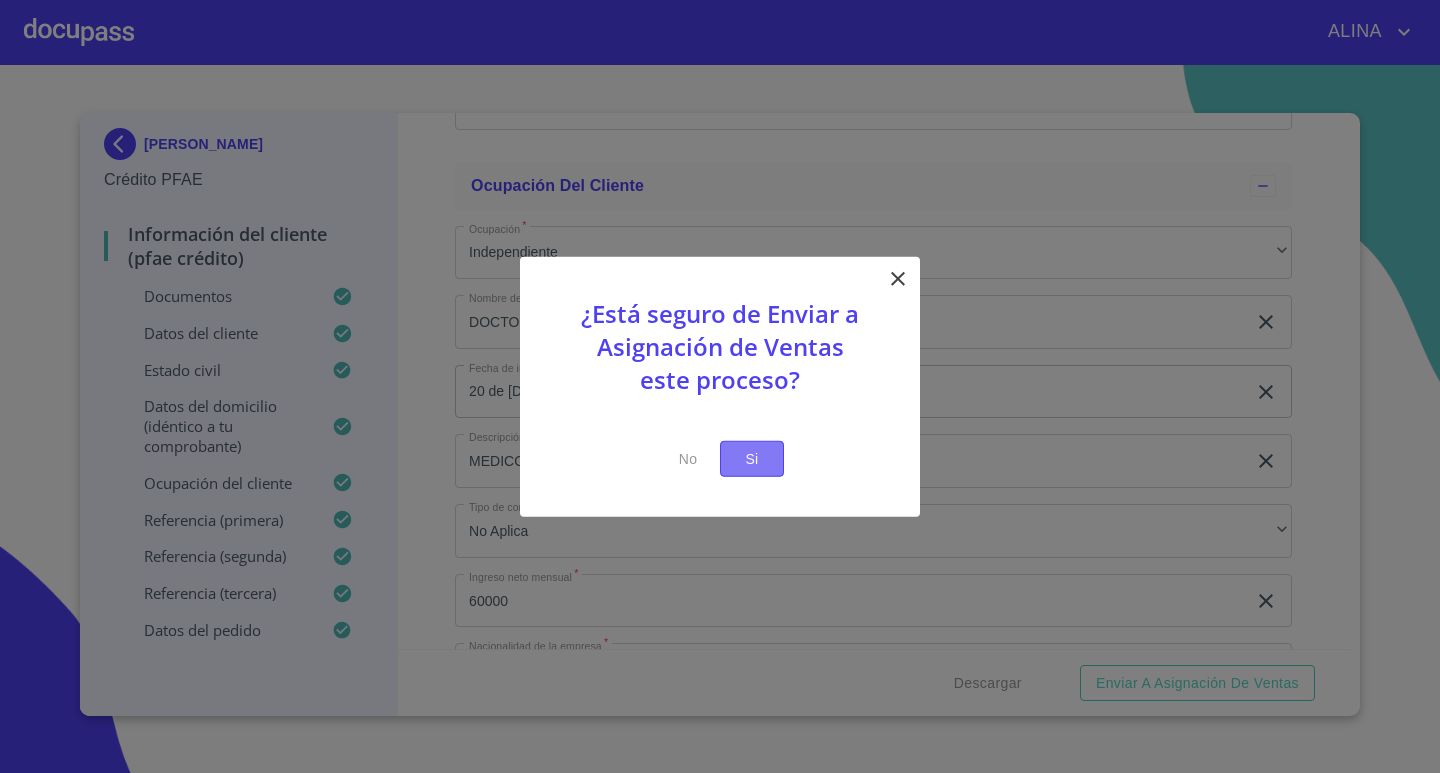 click on "Si" at bounding box center (752, 458) 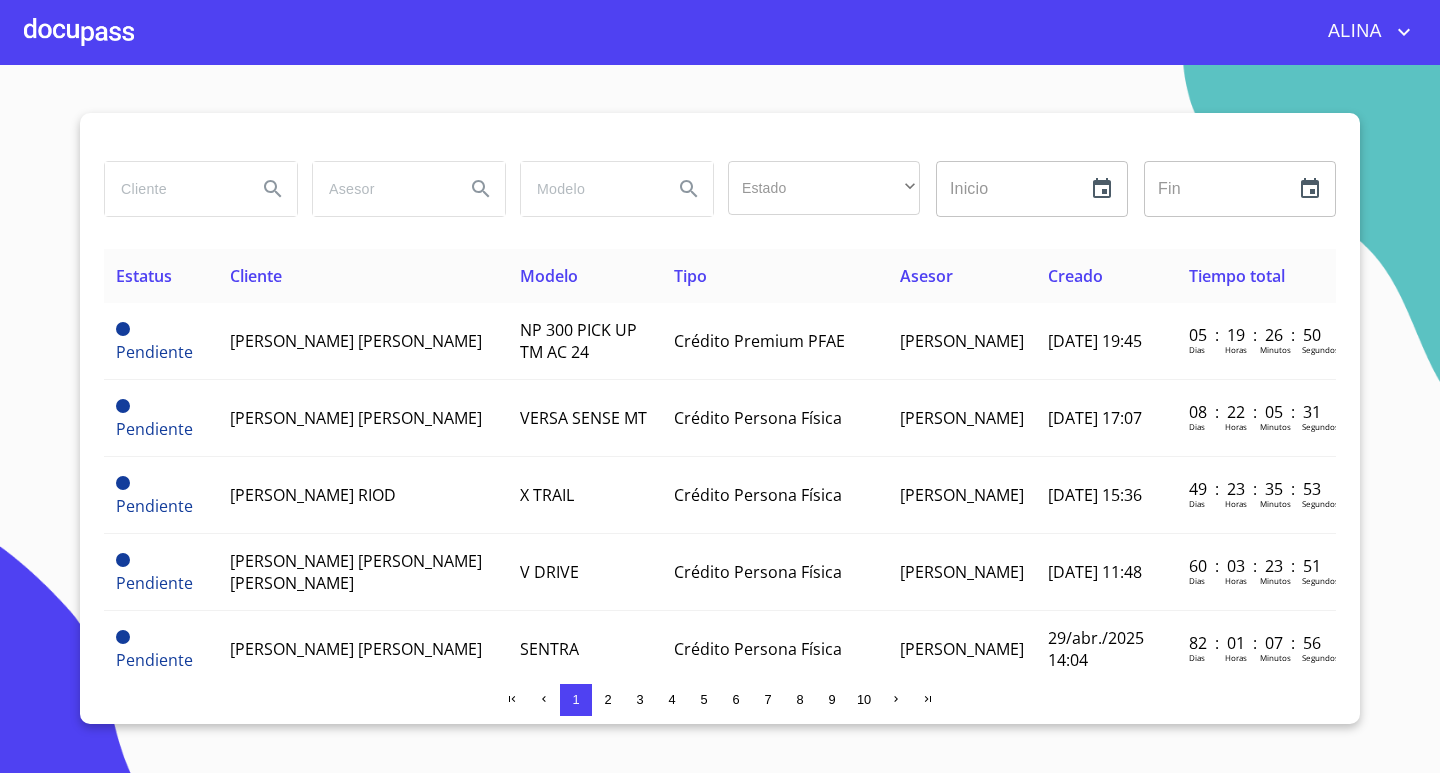 click at bounding box center [173, 189] 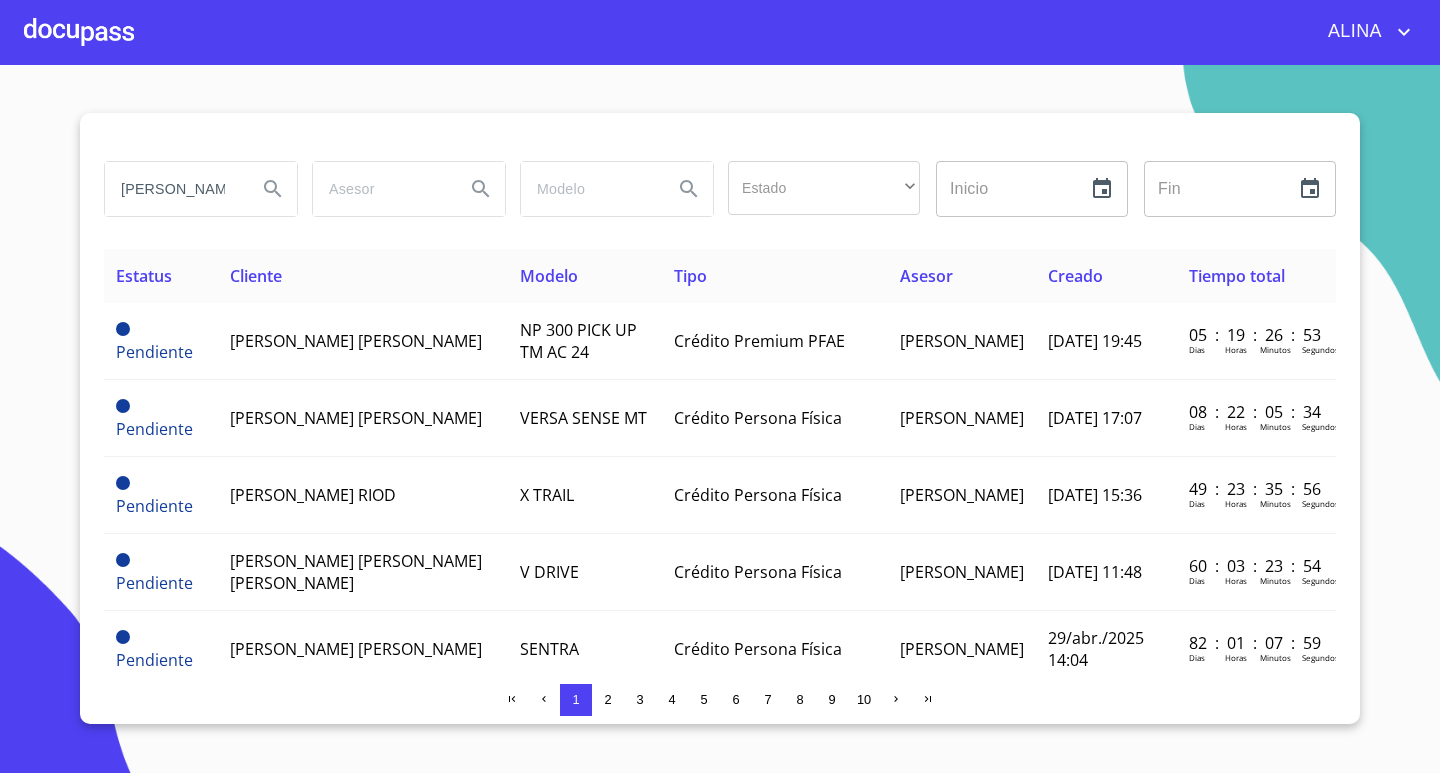 type on "[PERSON_NAME]" 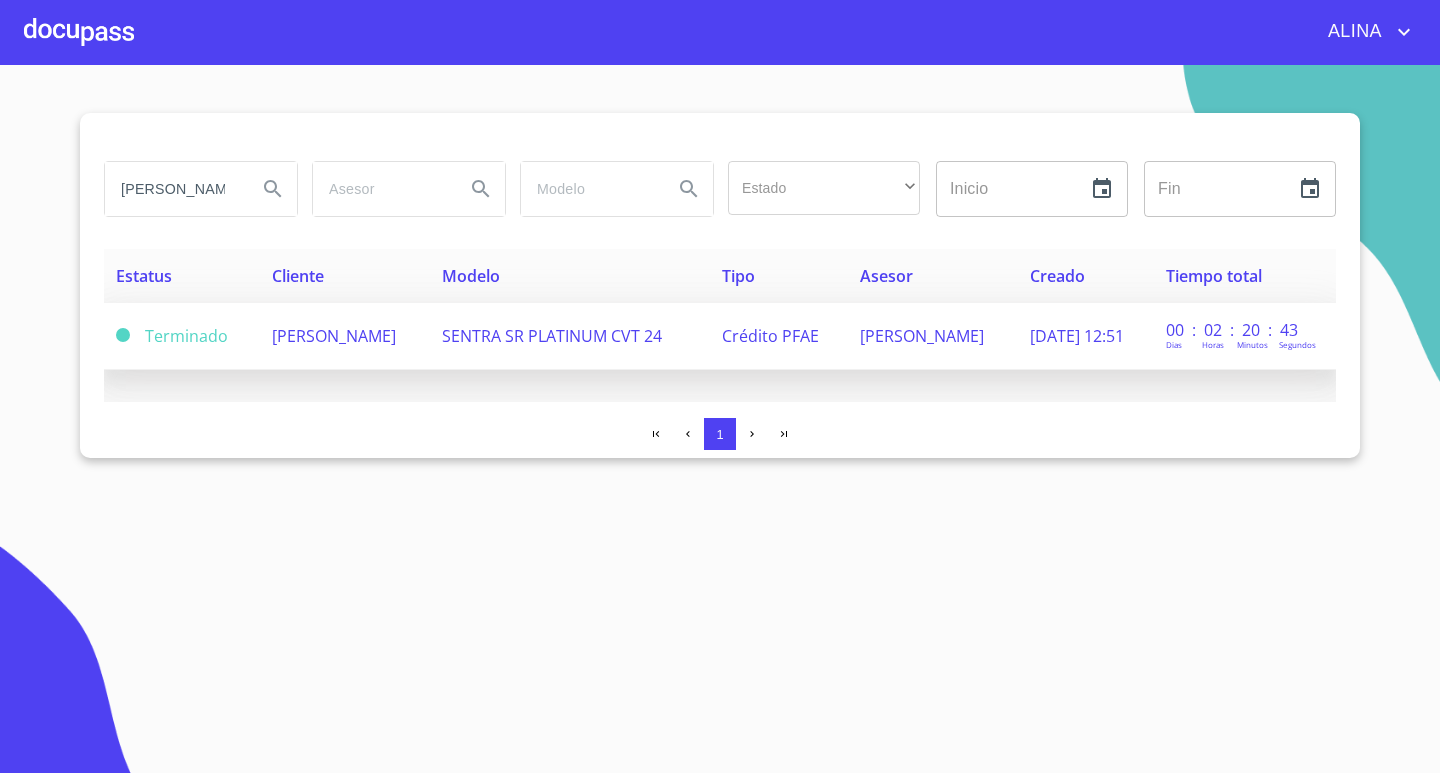 click on "[PERSON_NAME]" at bounding box center (334, 336) 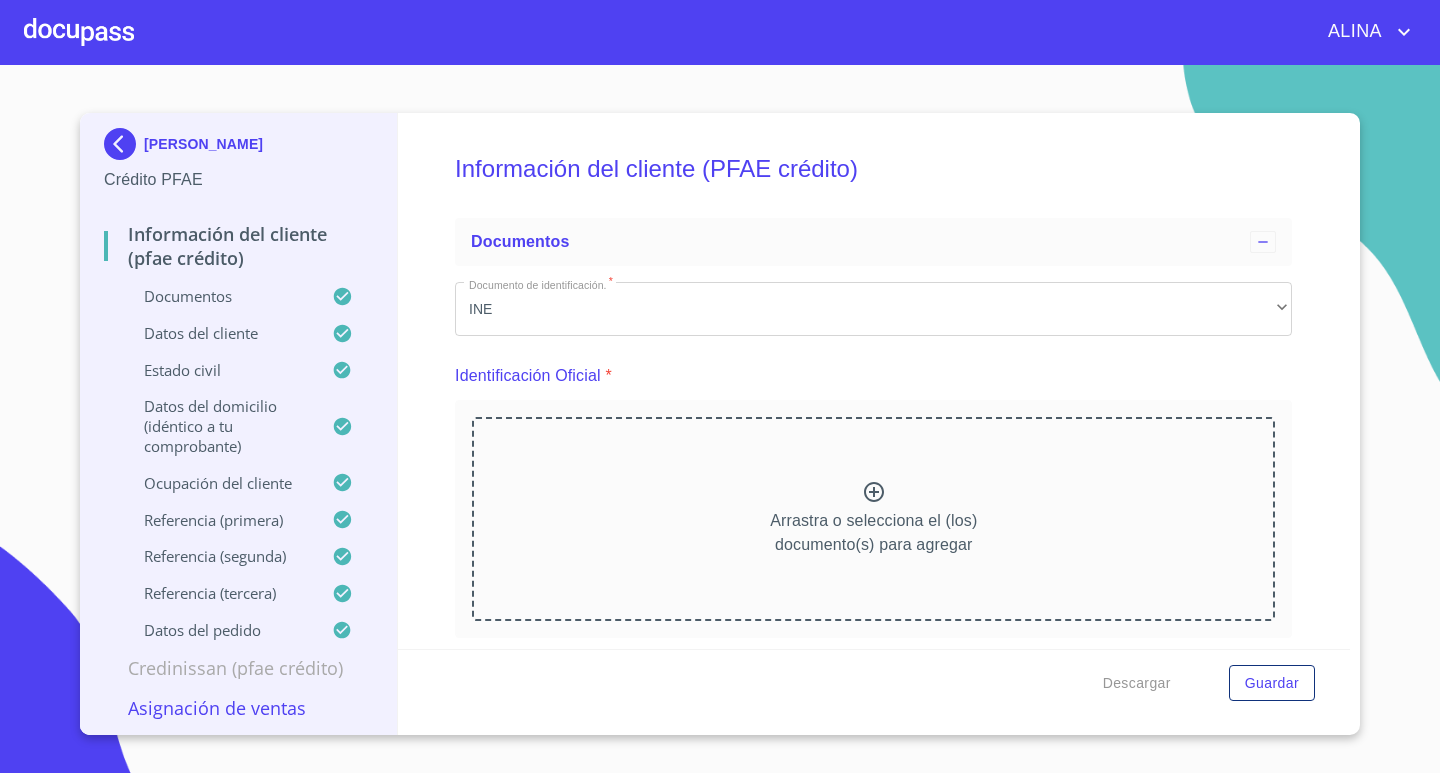 scroll, scrollTop: 743, scrollLeft: 0, axis: vertical 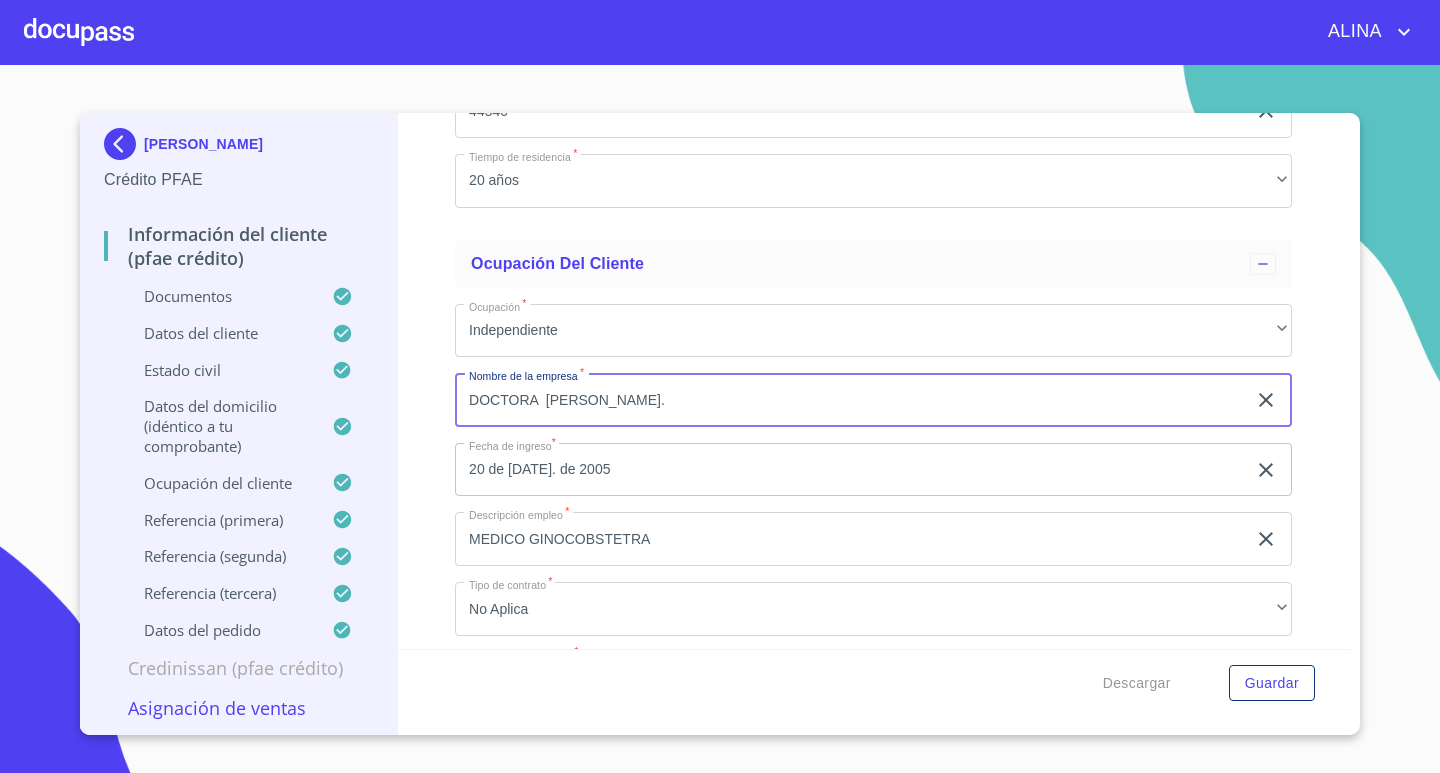 click on "DOCTORA  [PERSON_NAME]." at bounding box center (850, 400) 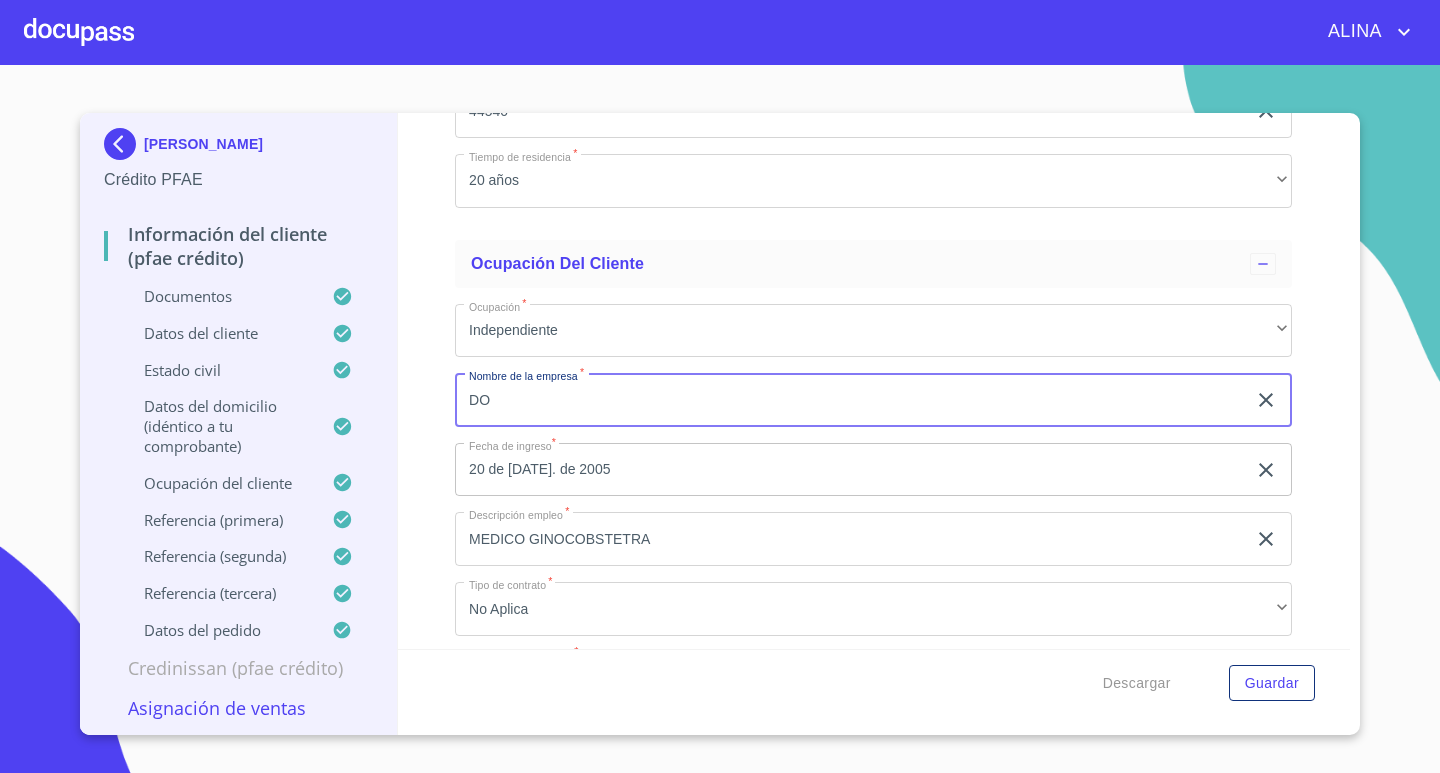 type on "D" 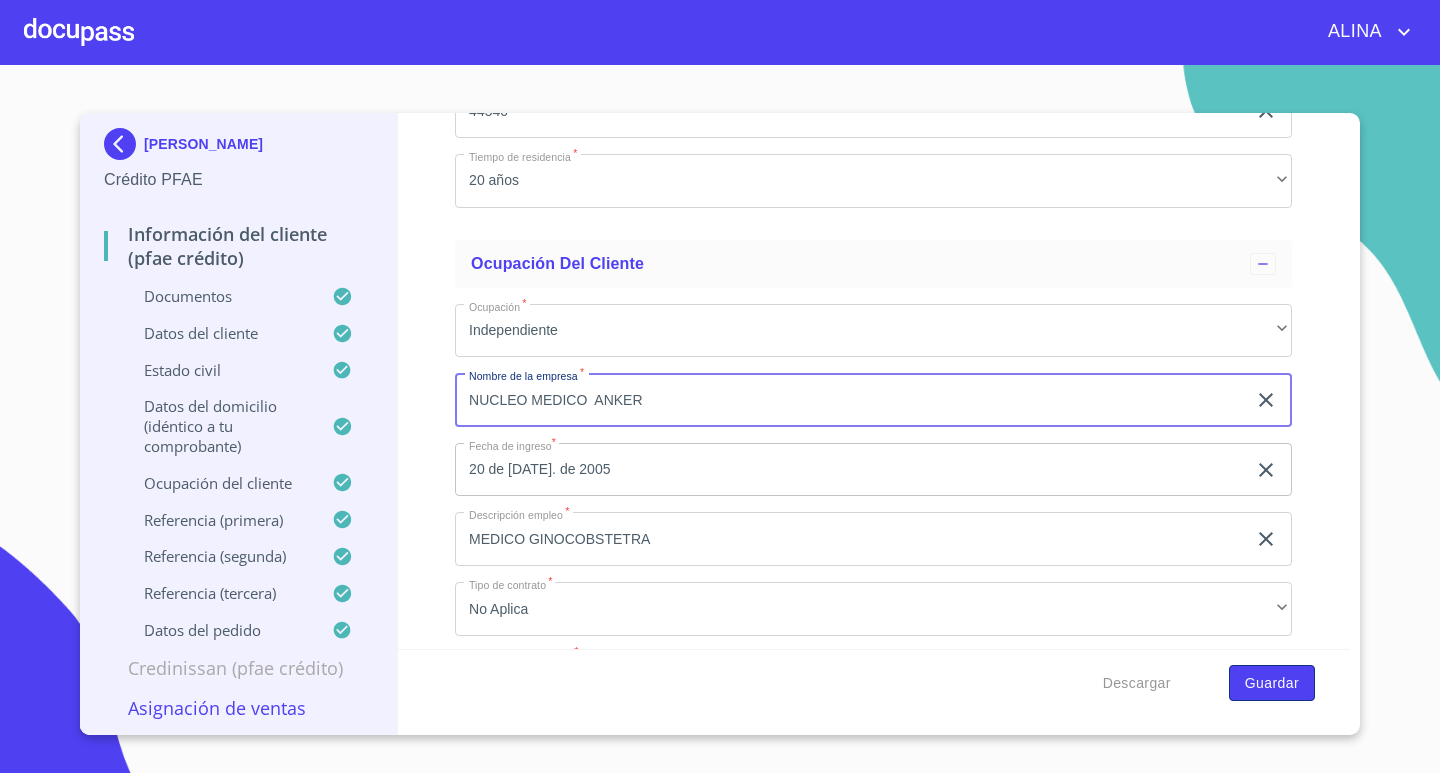 type on "NUCLEO MEDICO  ANKER" 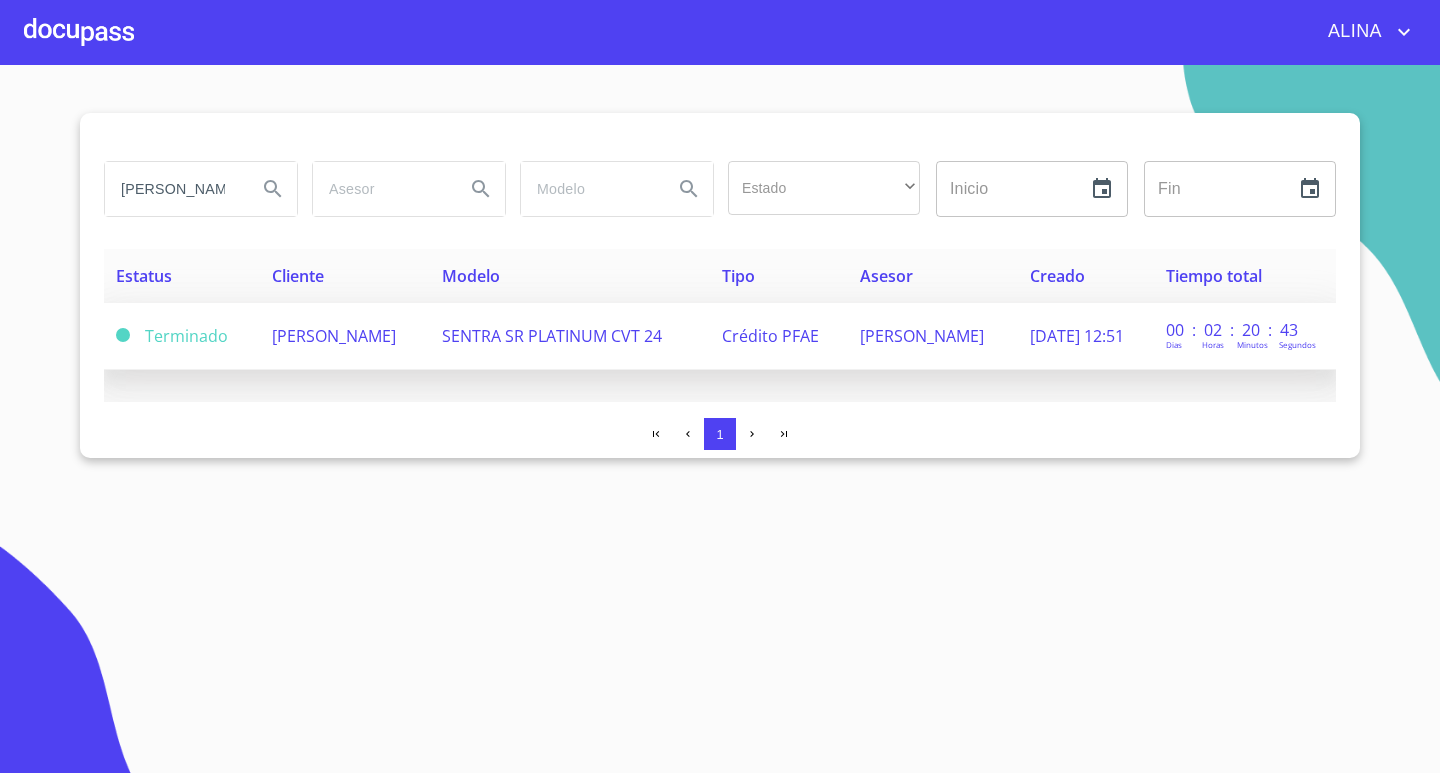 click on "[PERSON_NAME]" at bounding box center [334, 336] 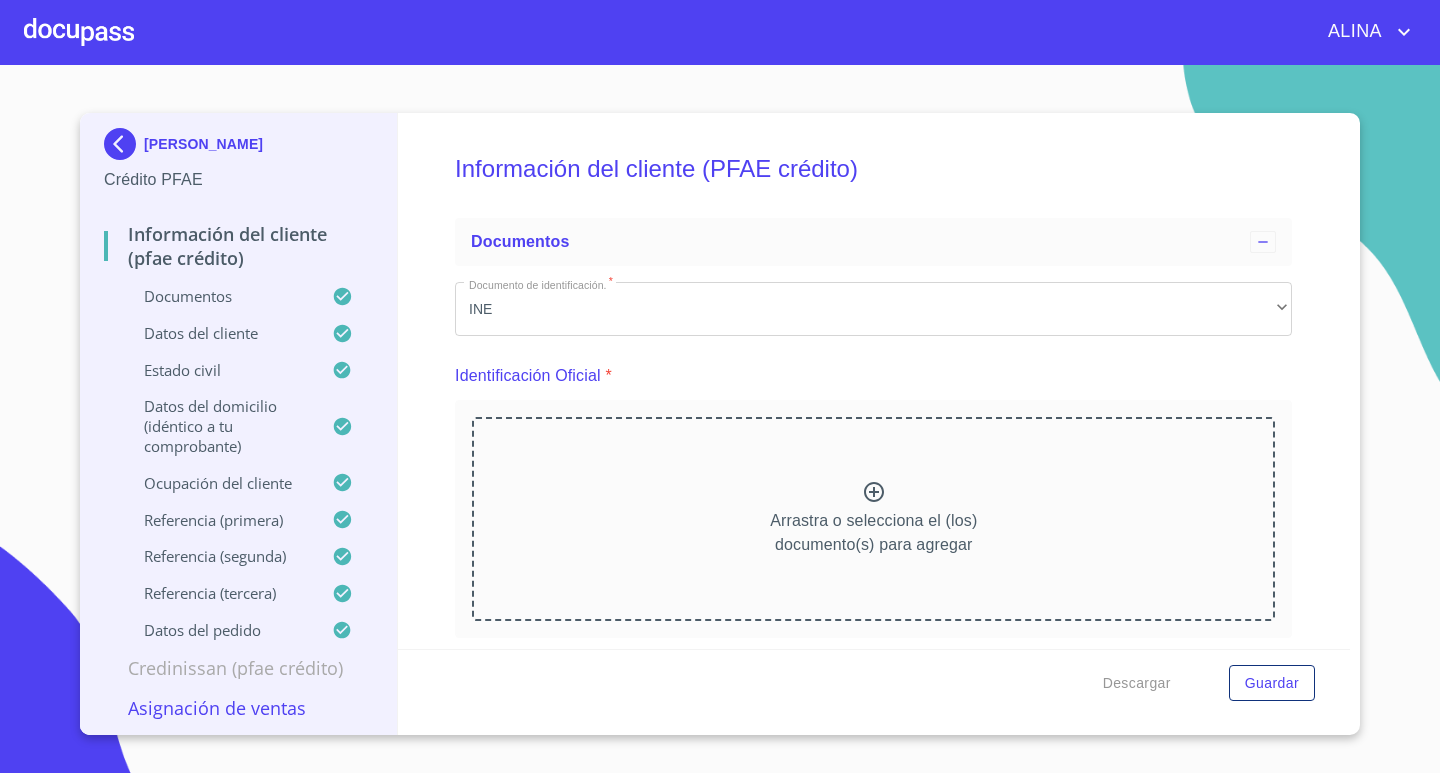 scroll, scrollTop: 743, scrollLeft: 0, axis: vertical 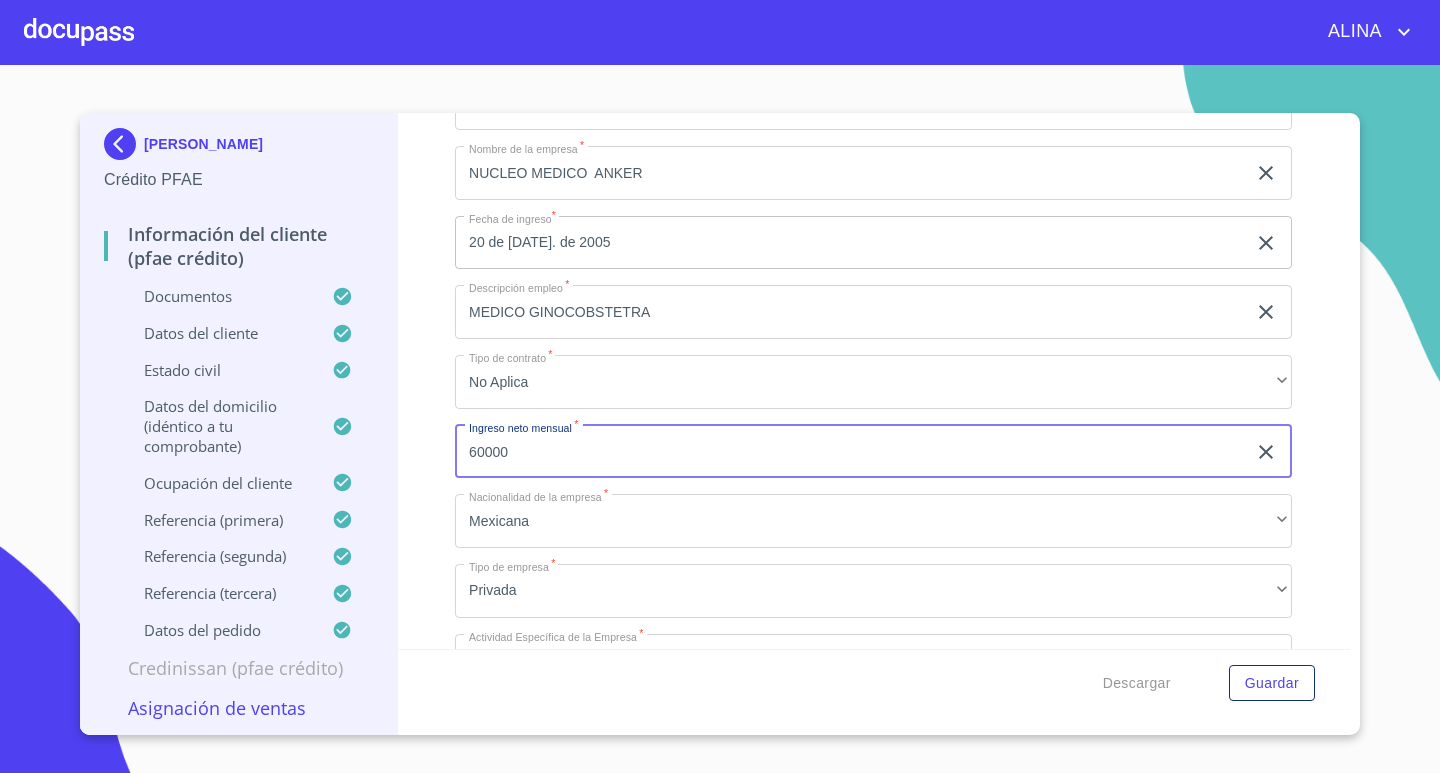 click on "60000" at bounding box center (850, 452) 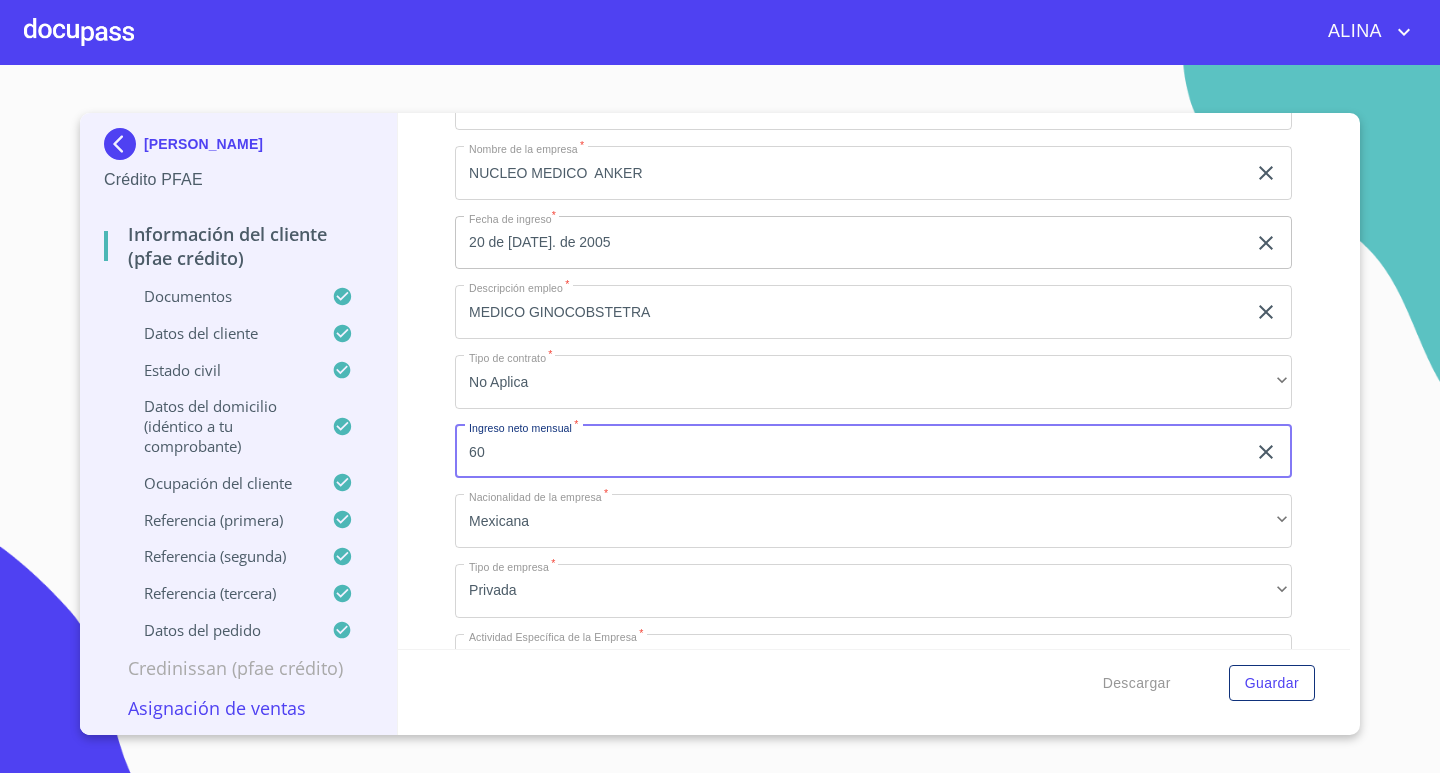 type on "6" 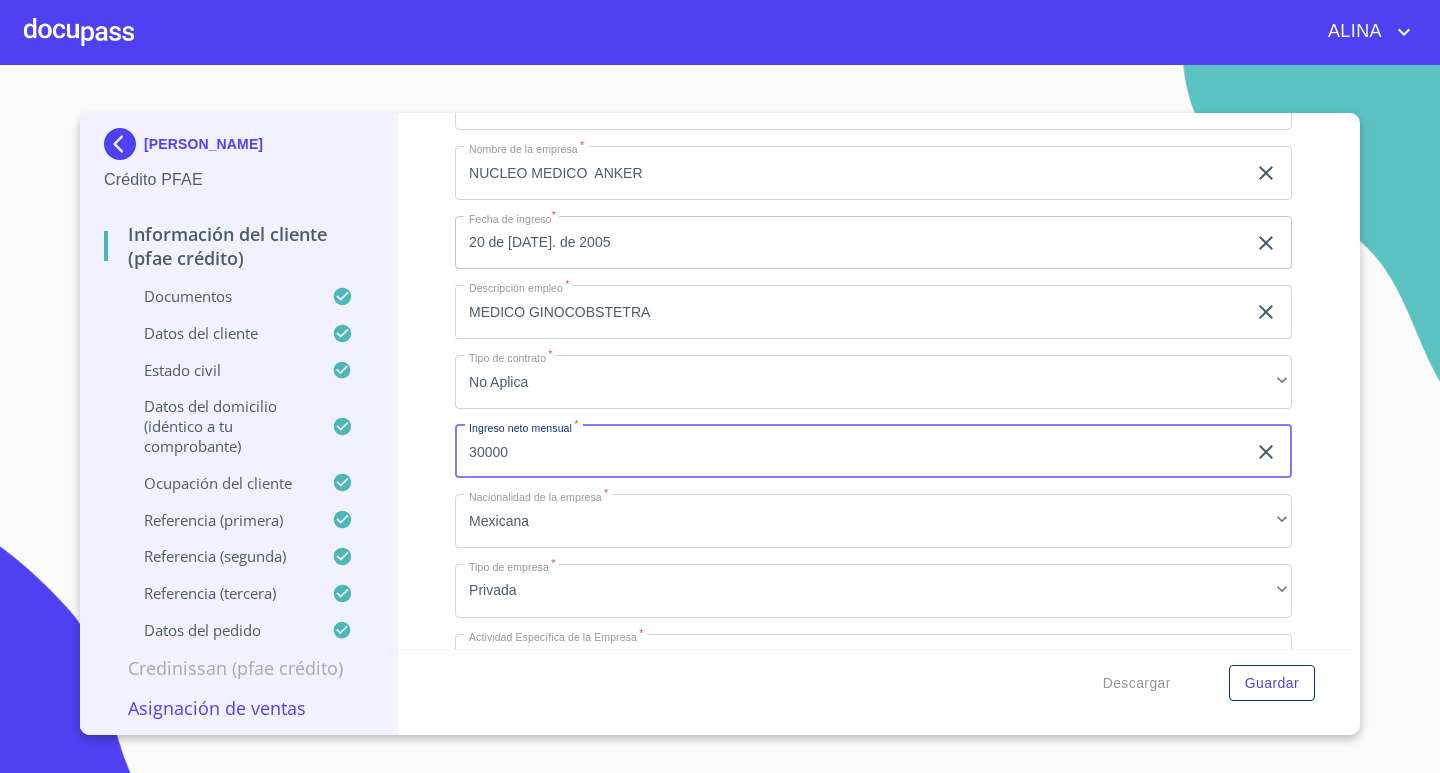 click on "Información del cliente (PFAE crédito)   Documentos Documento de identificación.   * INE ​ Identificación Oficial * Identificación Oficial Identificación Oficial Comprobante de Domicilio * Comprobante de Domicilio Comprobante de Domicilio Fuente de ingresos   * Independiente/Dueño de negocio/Persona Moral ​ Comprobante de Ingresos mes 1 * Comprobante de Ingresos mes 1 Comprobante de Ingresos mes 1 Comprobante de Ingresos mes 2 * Comprobante de Ingresos mes 2 Comprobante de Ingresos mes 2 Comprobante de Ingresos mes 3 * Comprobante de Ingresos mes 3 Comprobante de Ingresos mes 3 CURP * CURP [PERSON_NAME] de situación fiscal [PERSON_NAME] de situación fiscal [PERSON_NAME] de situación fiscal Datos del cliente Apellido [PERSON_NAME]   * [PERSON_NAME] ​ Apellido Materno   * [PERSON_NAME] ​ Primer nombre   * [PERSON_NAME] ​ [PERSON_NAME] Nombre ​ Fecha de nacimiento * 3 de feb. de [DEMOGRAPHIC_DATA] ​ RFC   * VACF800203CA9 ​ CURP   * VACF800203MJCLNL05 ​ ID de Identificación 1422736665 ​ Nacionalidad   * Mexicana ​" at bounding box center [874, 381] 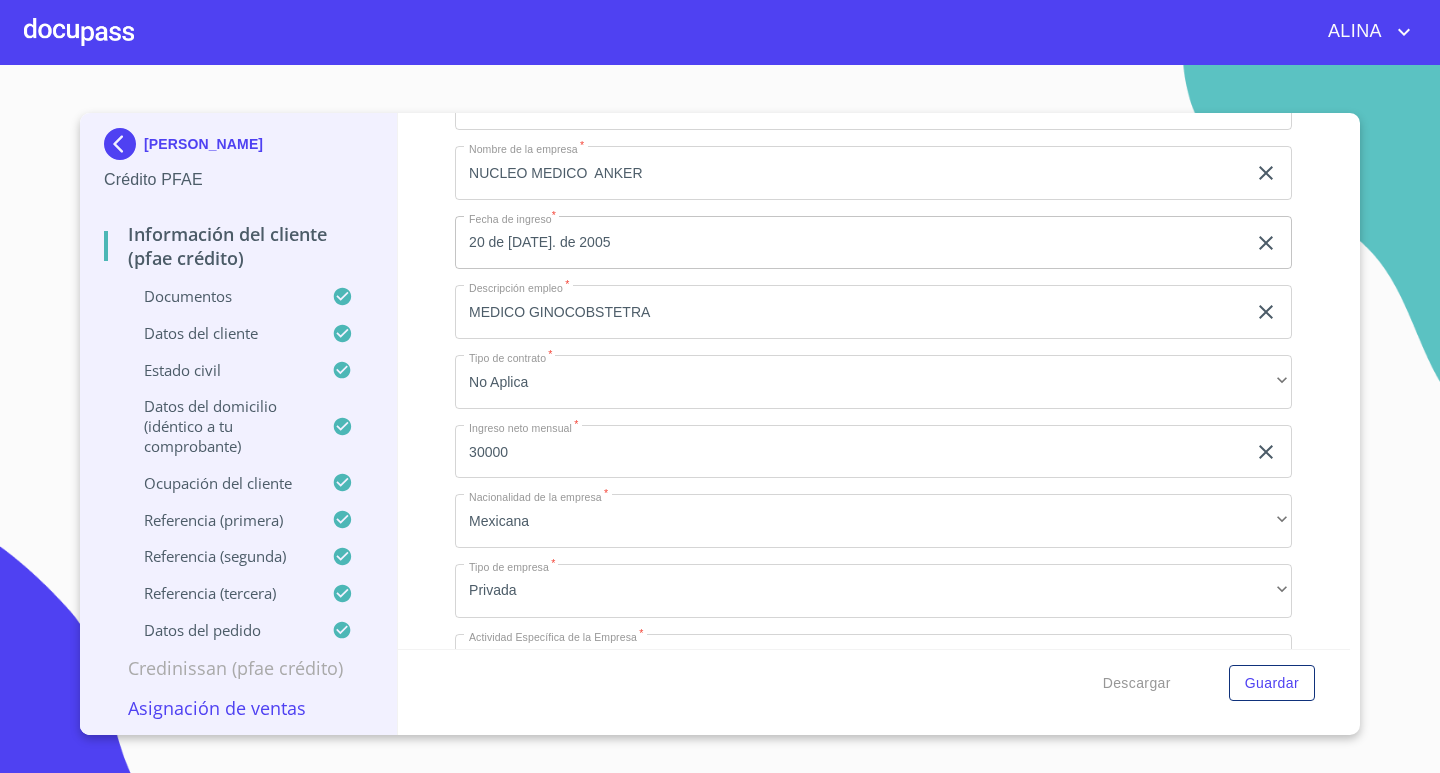 click on "30000" at bounding box center [850, -1947] 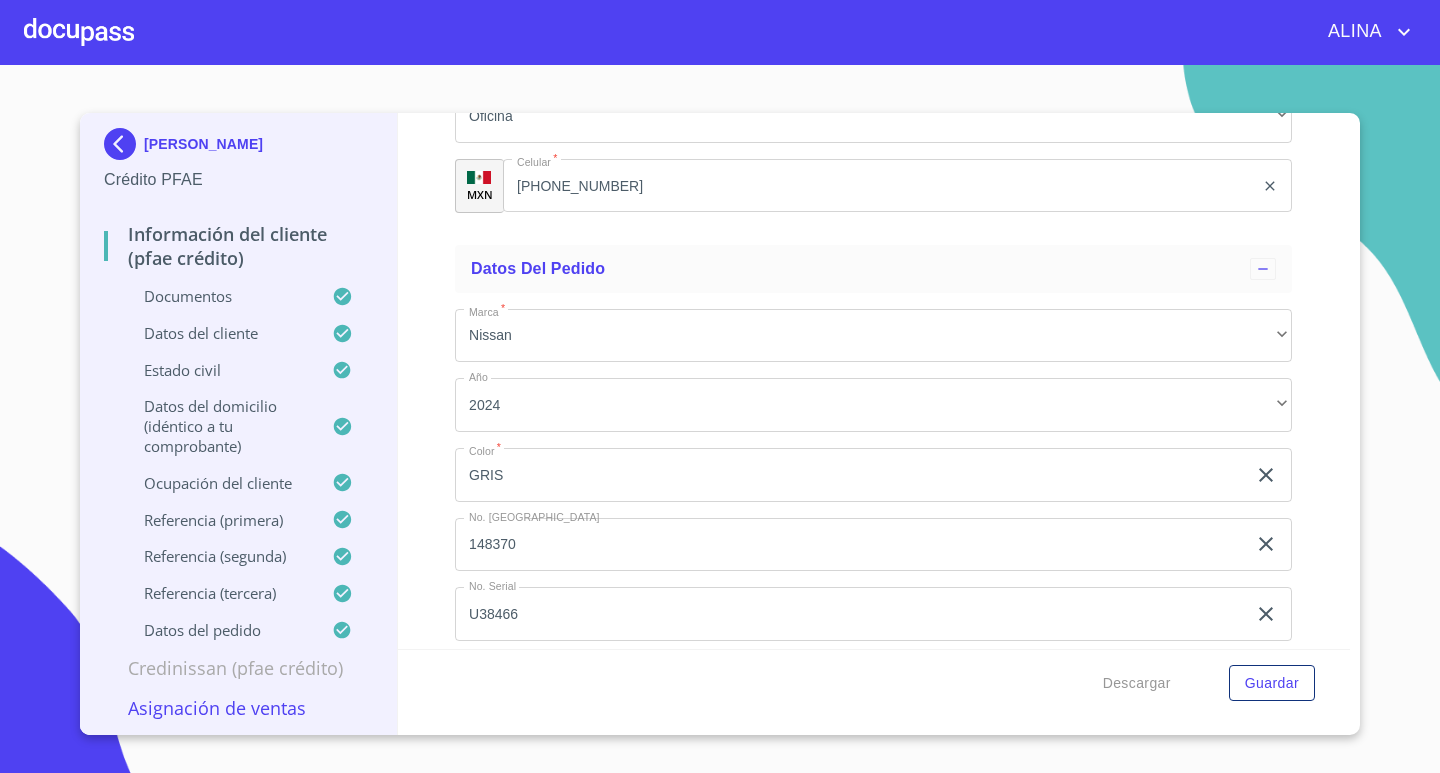 scroll, scrollTop: 11530, scrollLeft: 0, axis: vertical 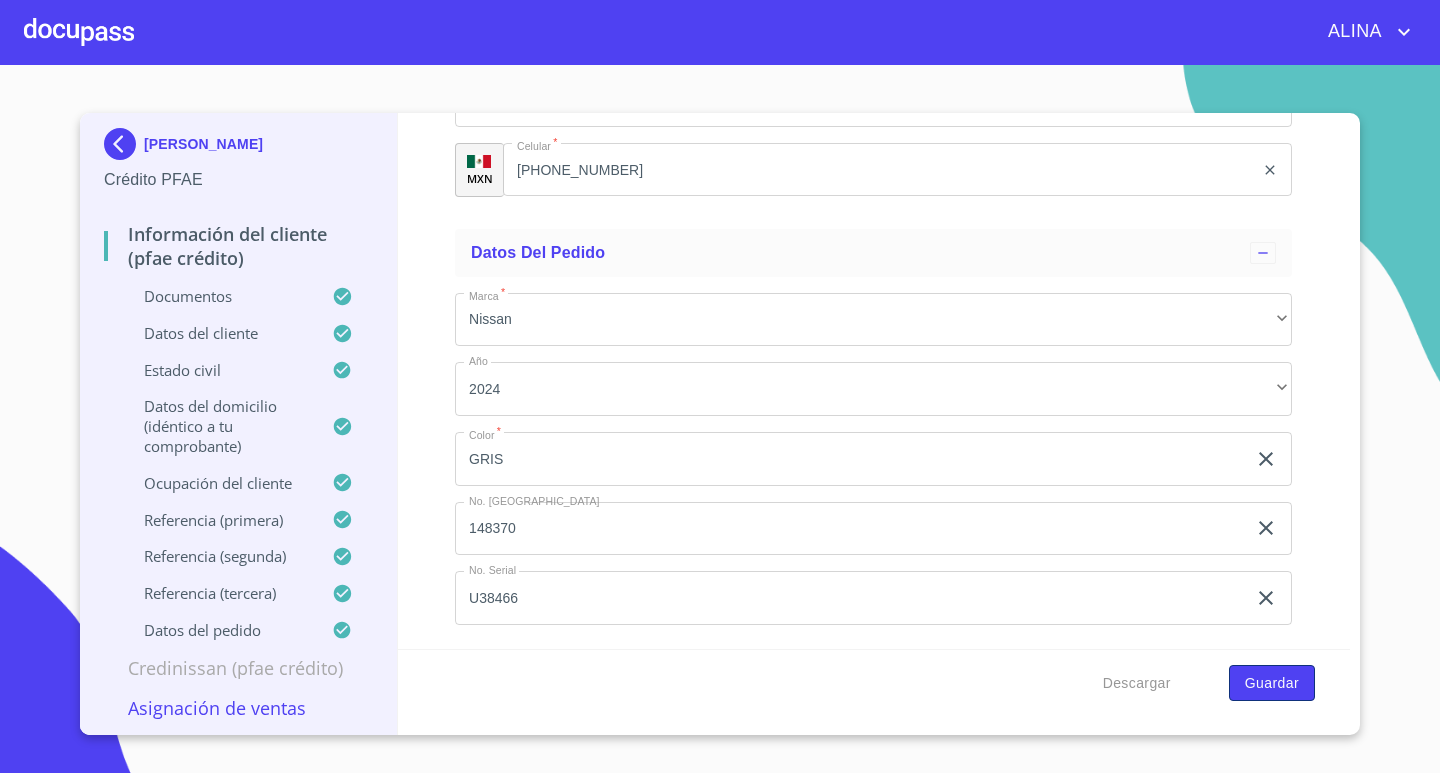 type on "30,000" 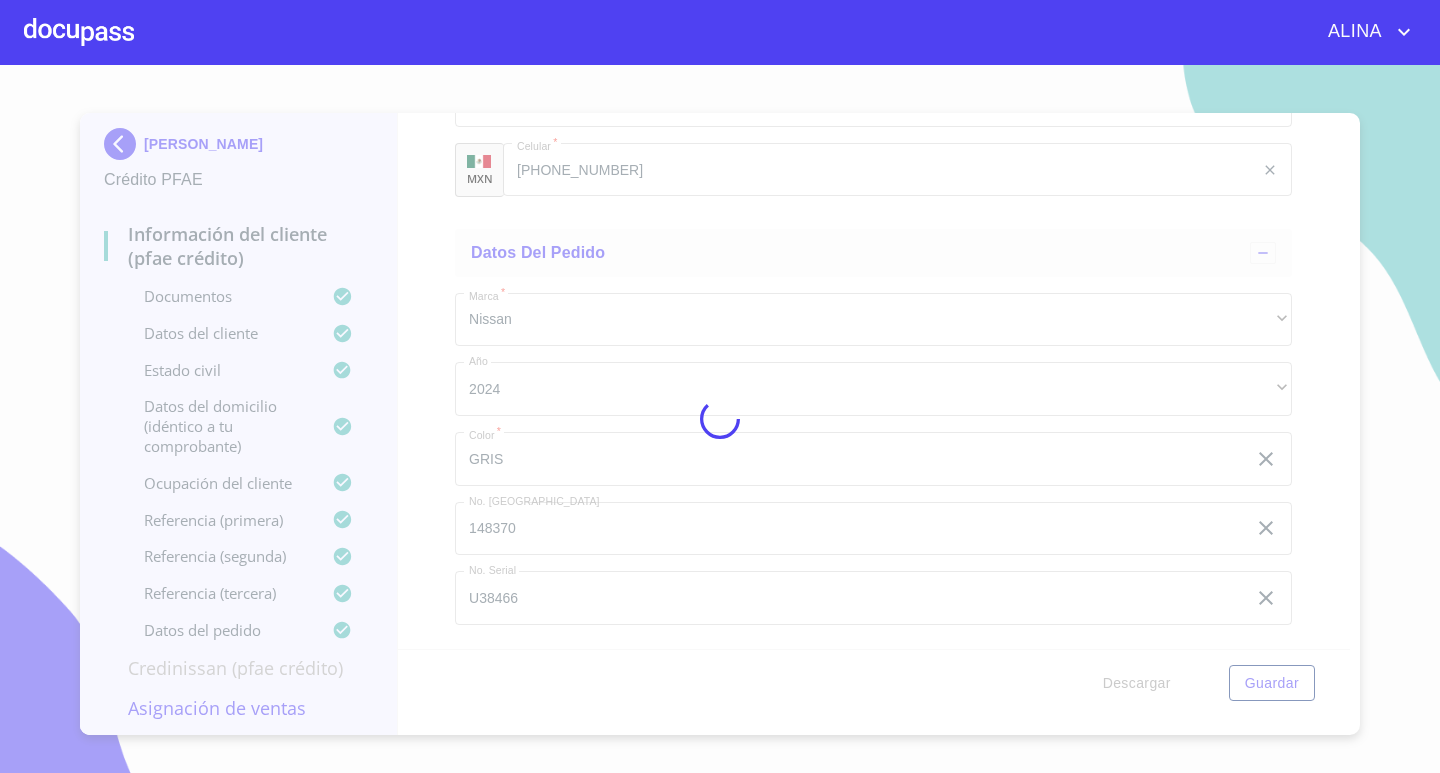 click at bounding box center (720, 419) 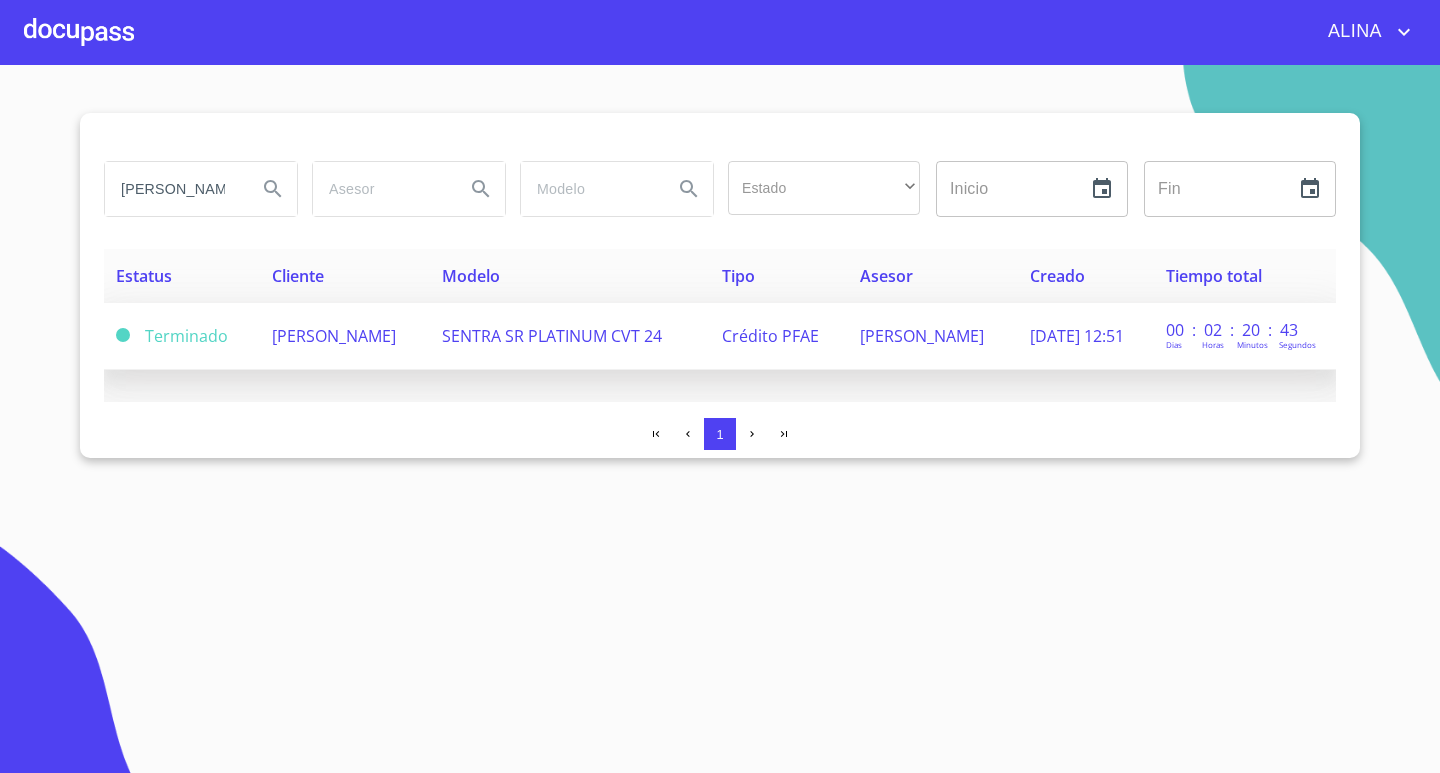 click on "[PERSON_NAME]" at bounding box center [334, 336] 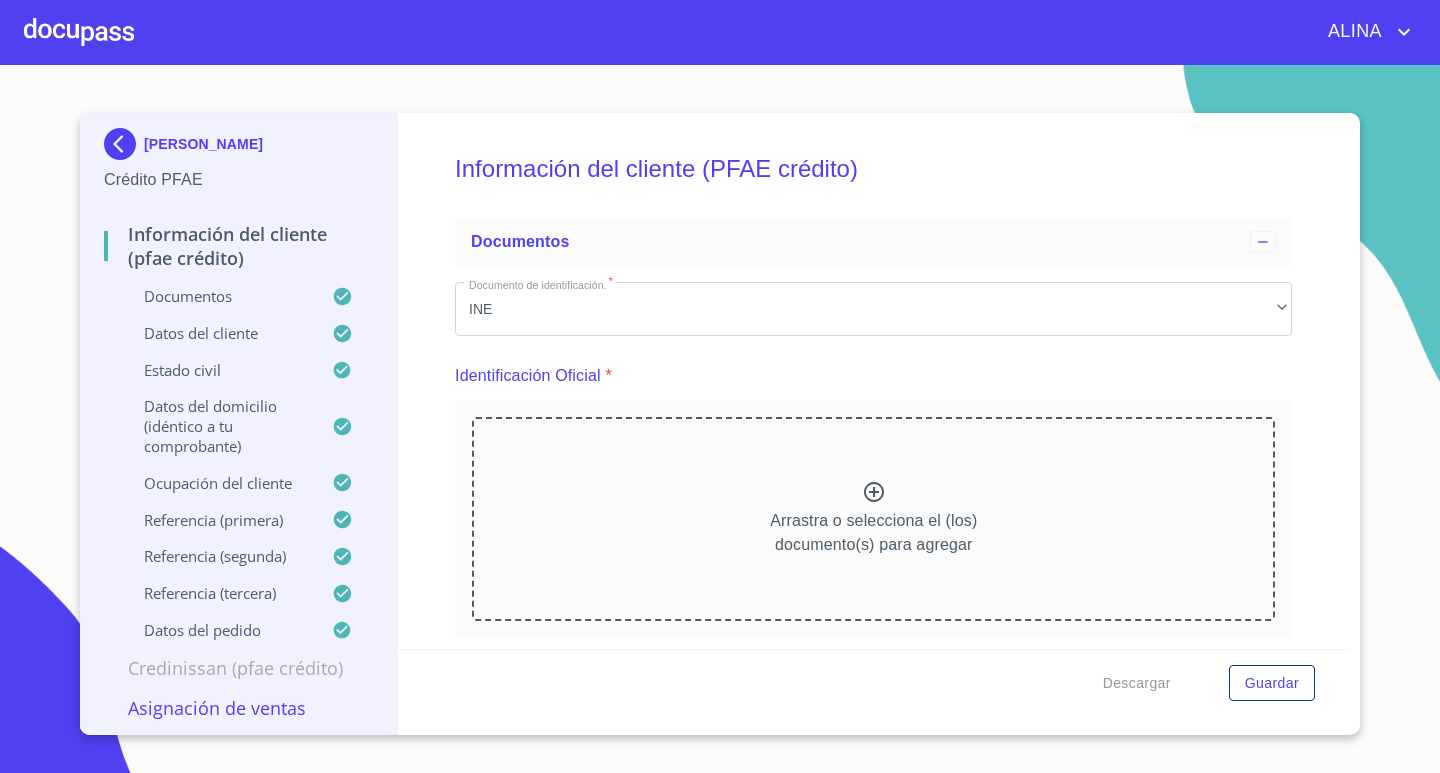 scroll, scrollTop: 743, scrollLeft: 0, axis: vertical 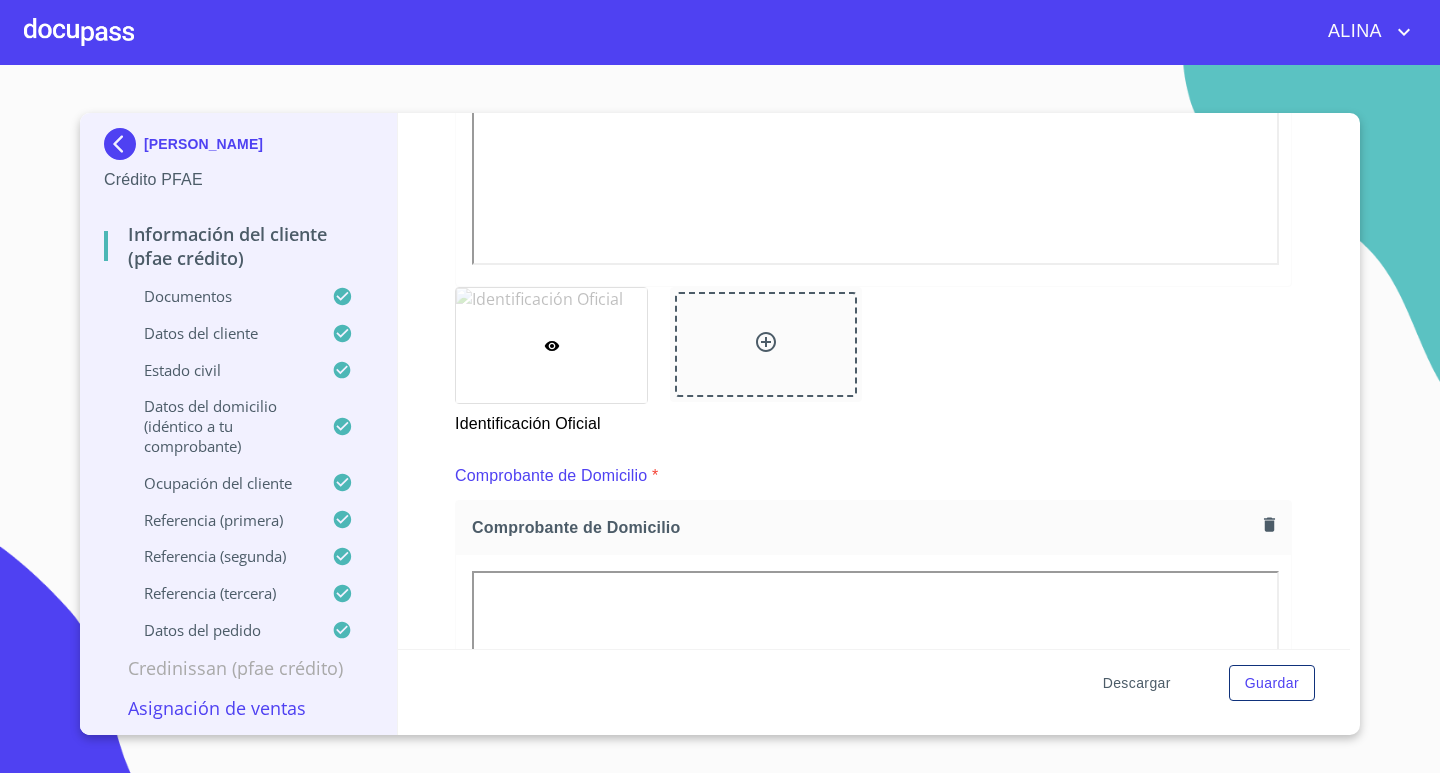 click on "Descargar" at bounding box center [1137, 683] 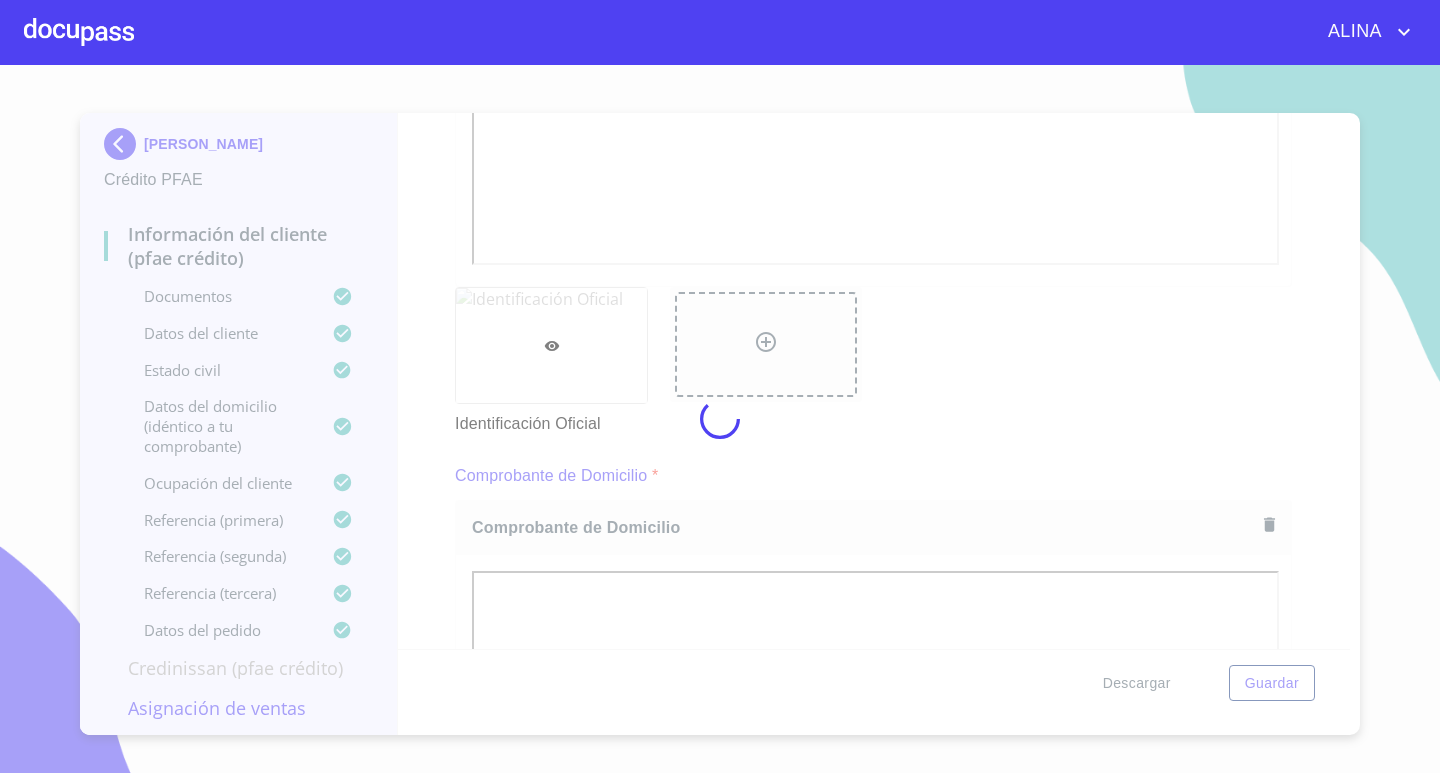 scroll, scrollTop: 0, scrollLeft: 0, axis: both 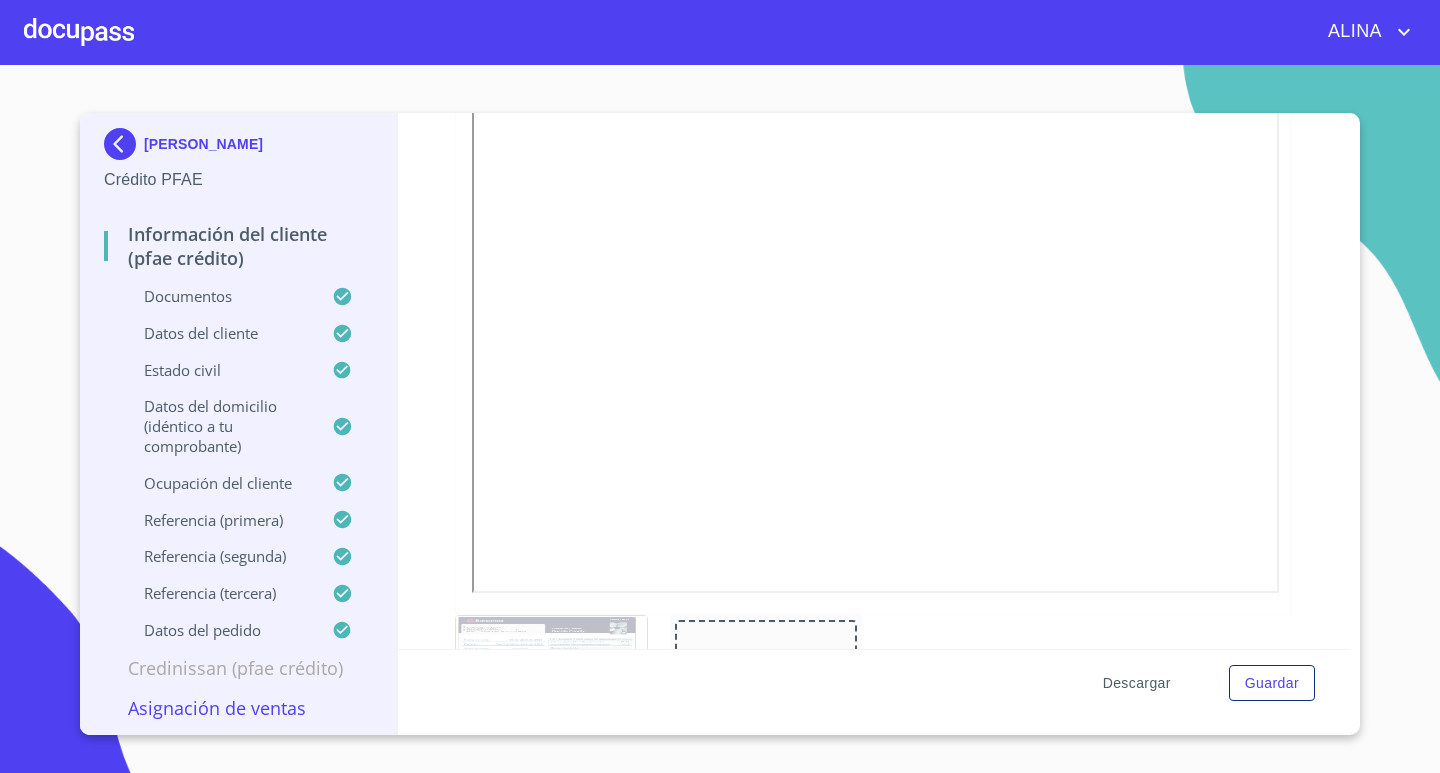 click on "Descargar" at bounding box center (1137, 683) 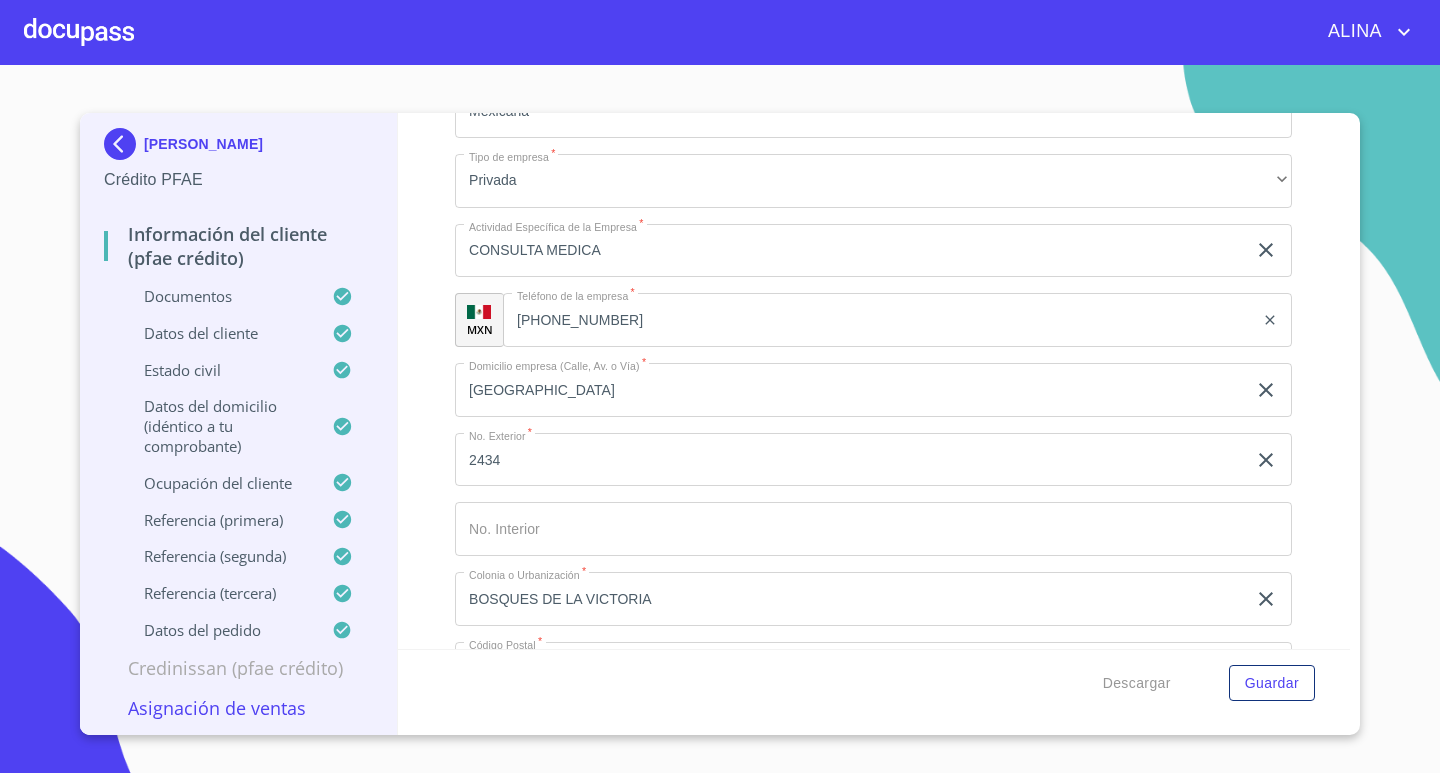 scroll, scrollTop: 8963, scrollLeft: 0, axis: vertical 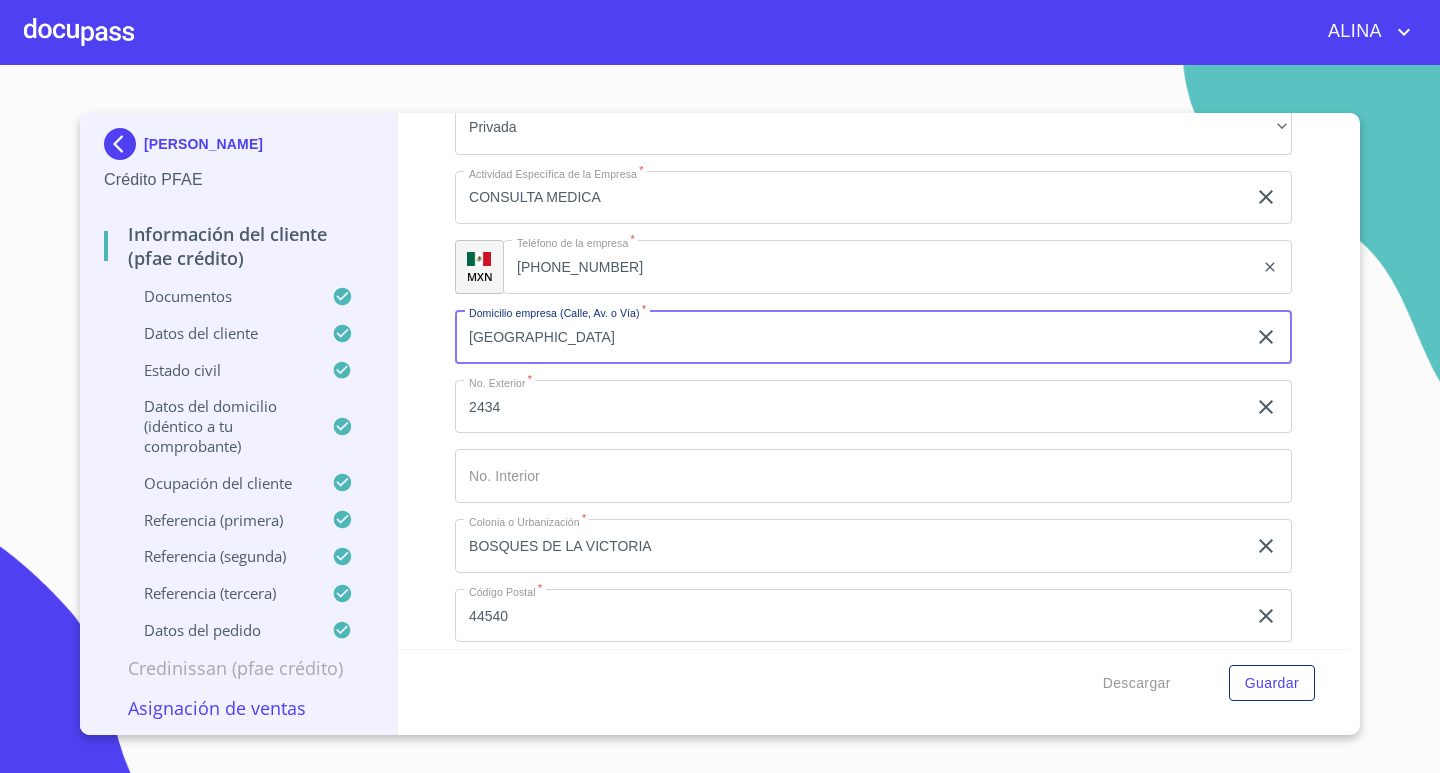 click on "[GEOGRAPHIC_DATA]" at bounding box center [850, 337] 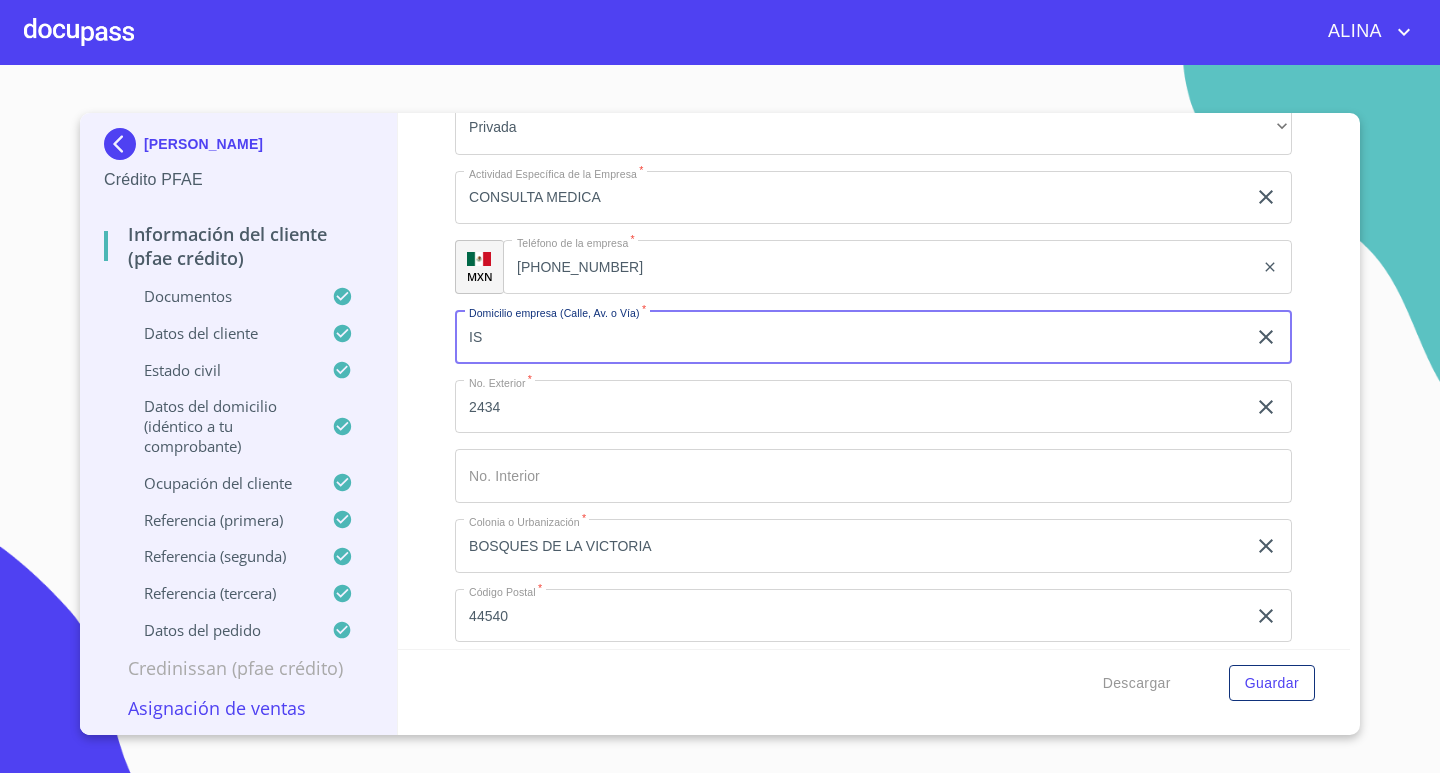 type on "I" 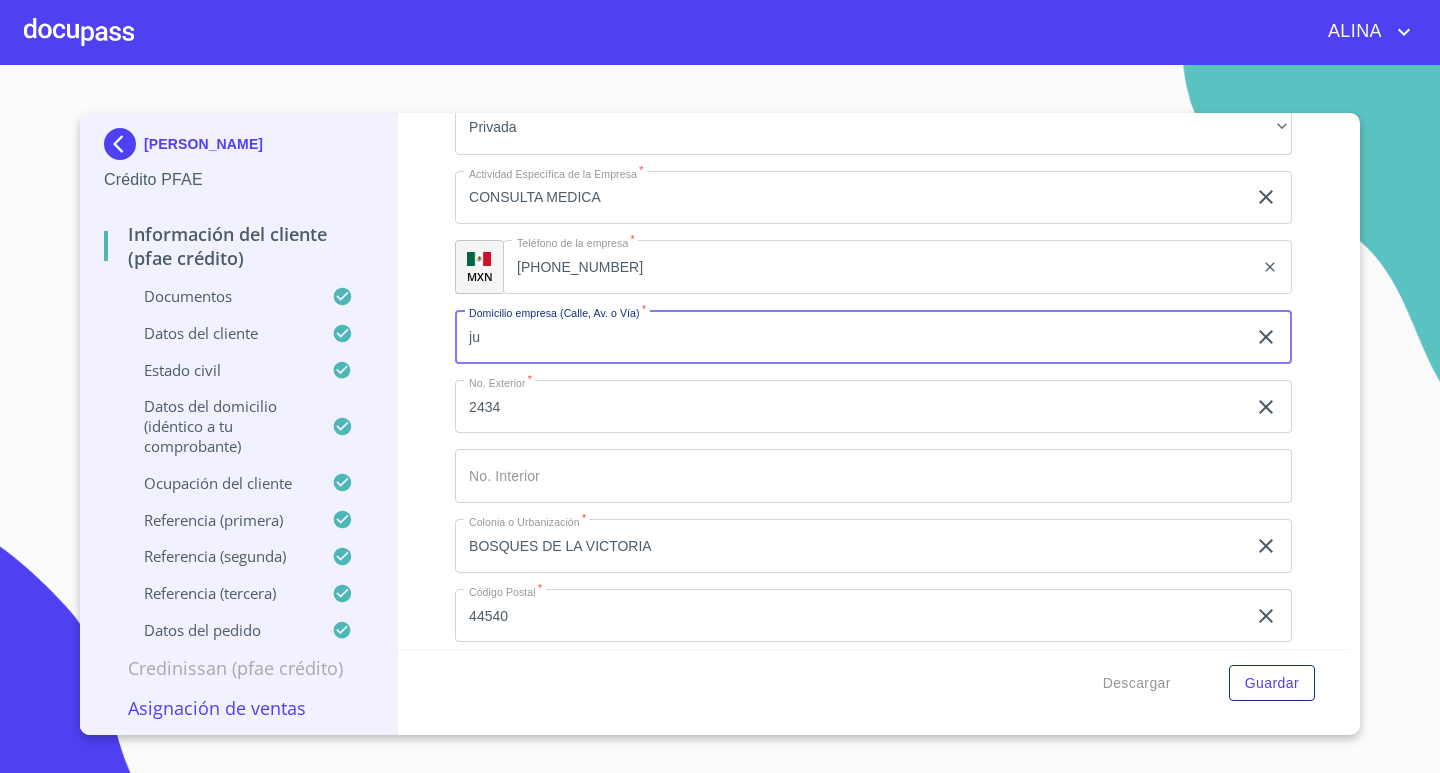 type on "j" 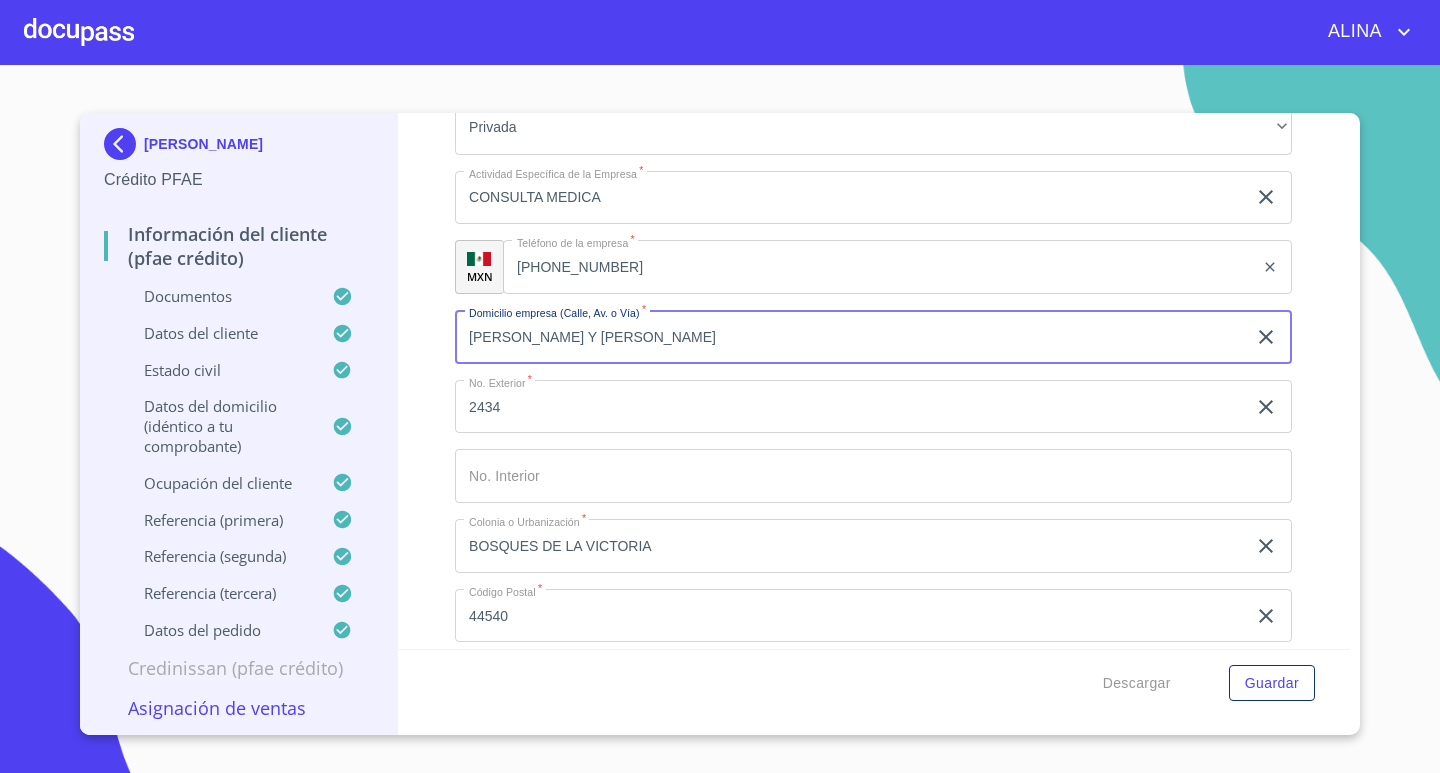 type on "JUAN PALOMAR Y ARIAS" 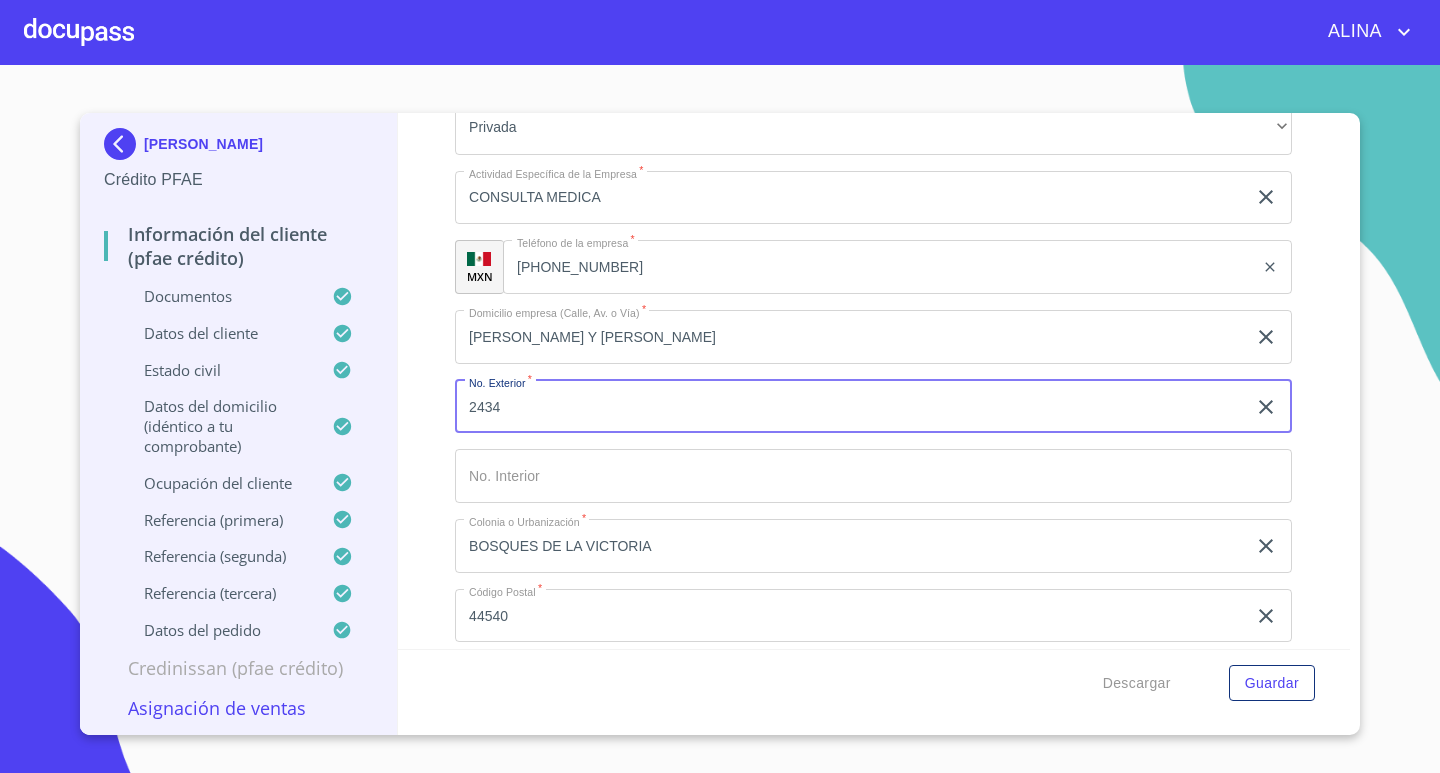 drag, startPoint x: 468, startPoint y: 402, endPoint x: 364, endPoint y: 394, distance: 104.307236 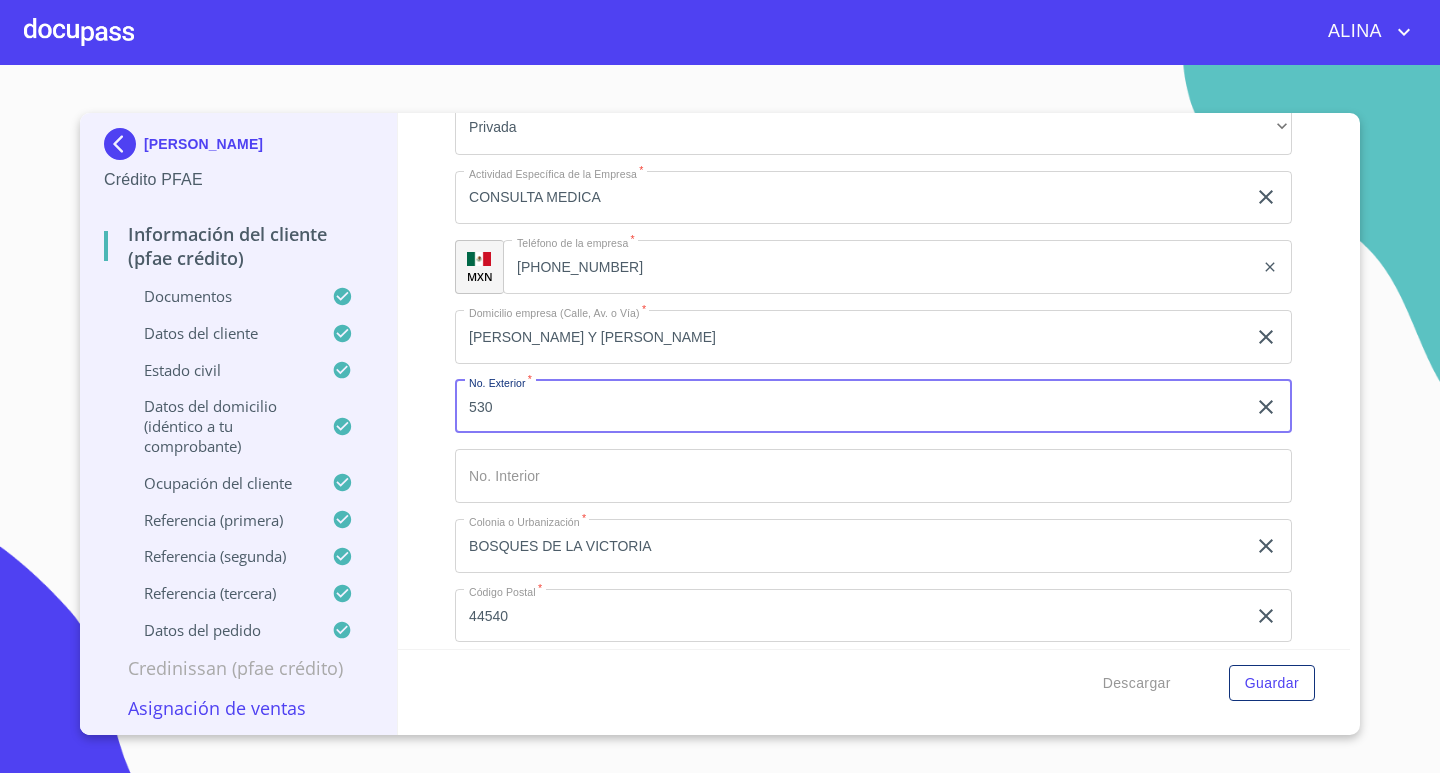 type on "530" 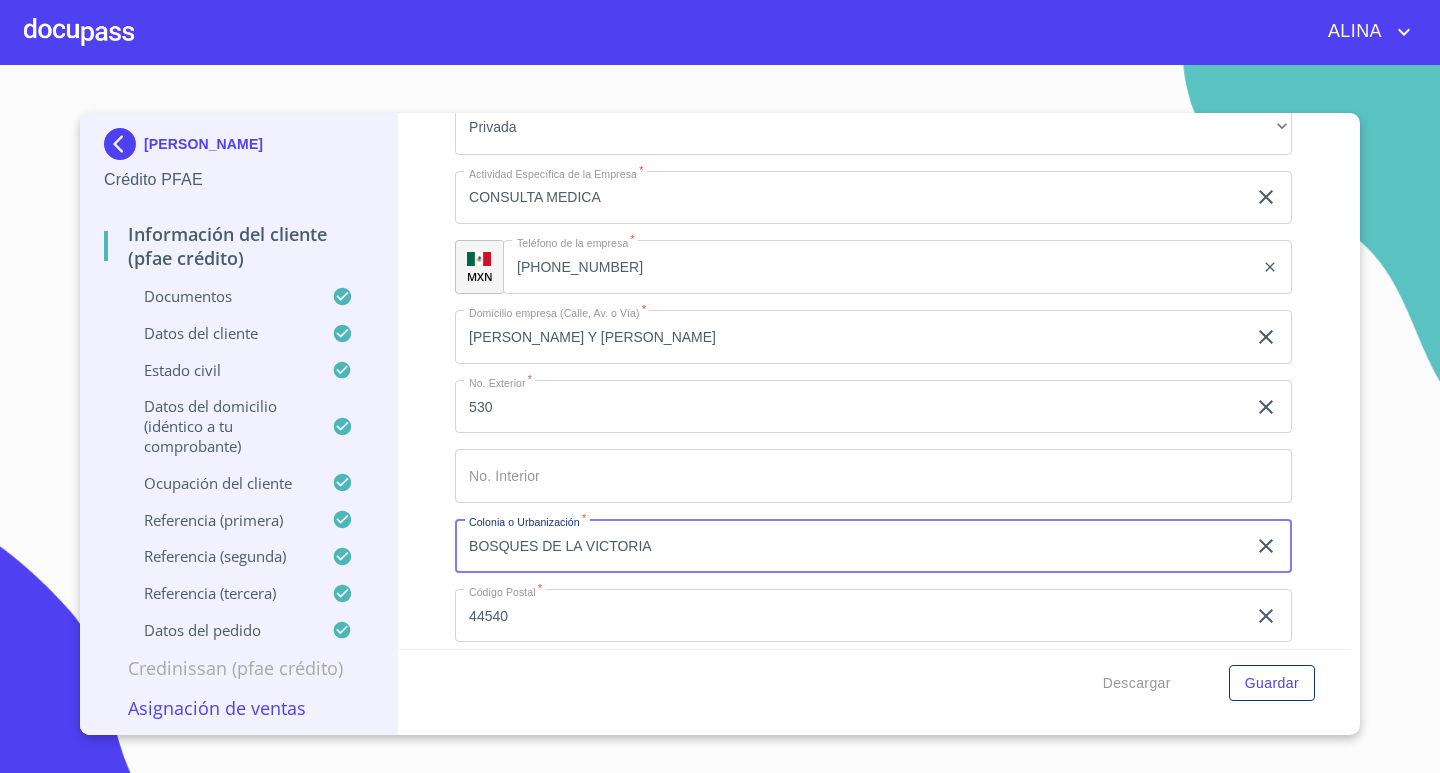 drag, startPoint x: 665, startPoint y: 549, endPoint x: 416, endPoint y: 554, distance: 249.0502 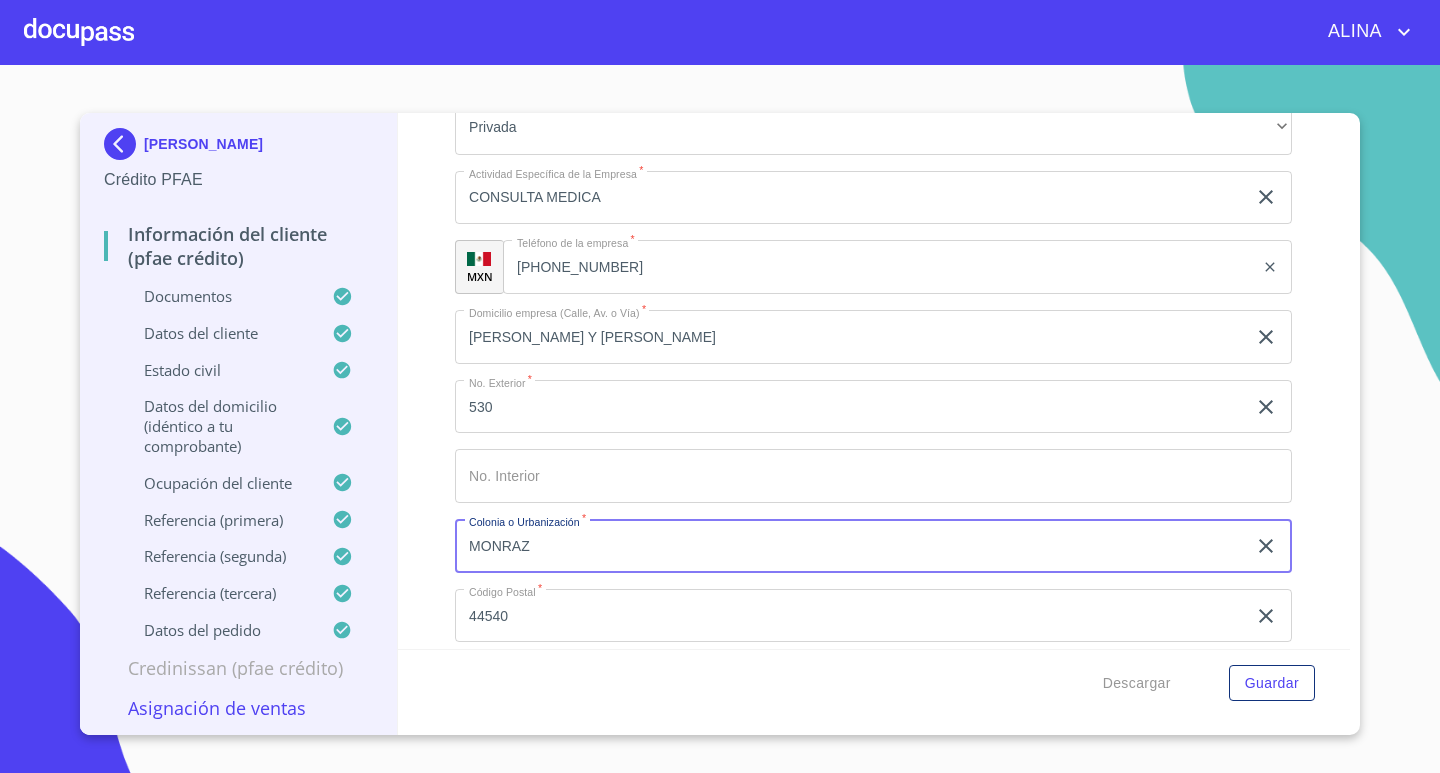 type on "MONRAZ" 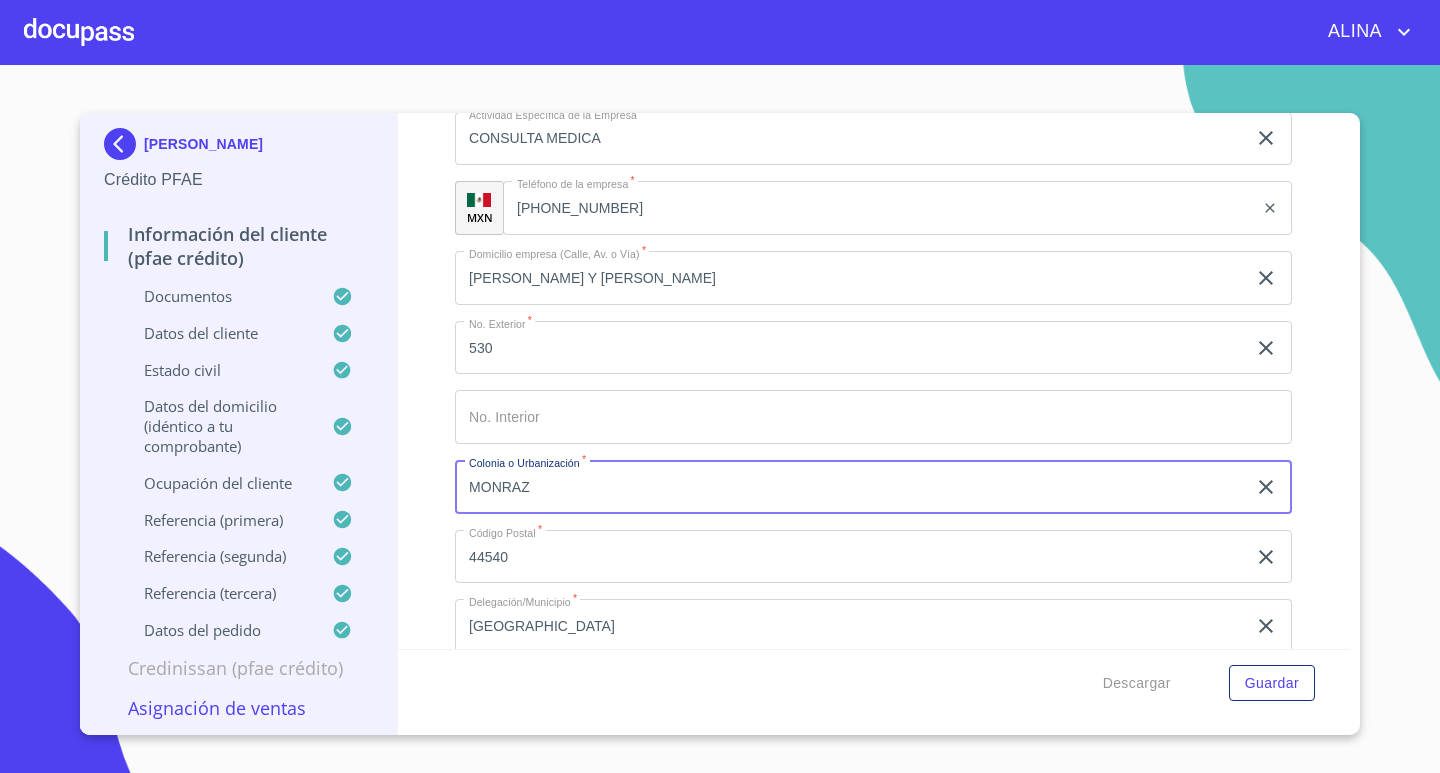 scroll, scrollTop: 9063, scrollLeft: 0, axis: vertical 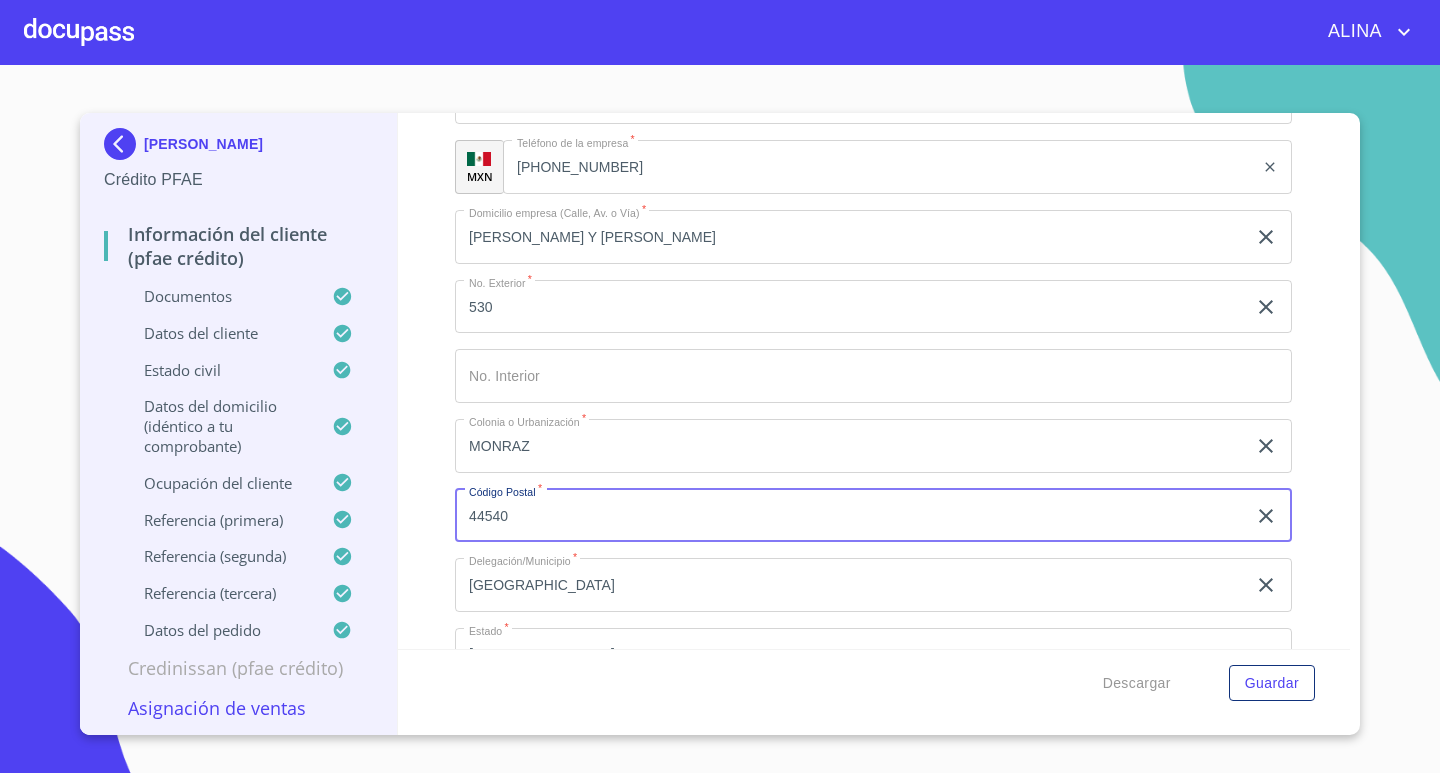 click on "44540" at bounding box center (850, 516) 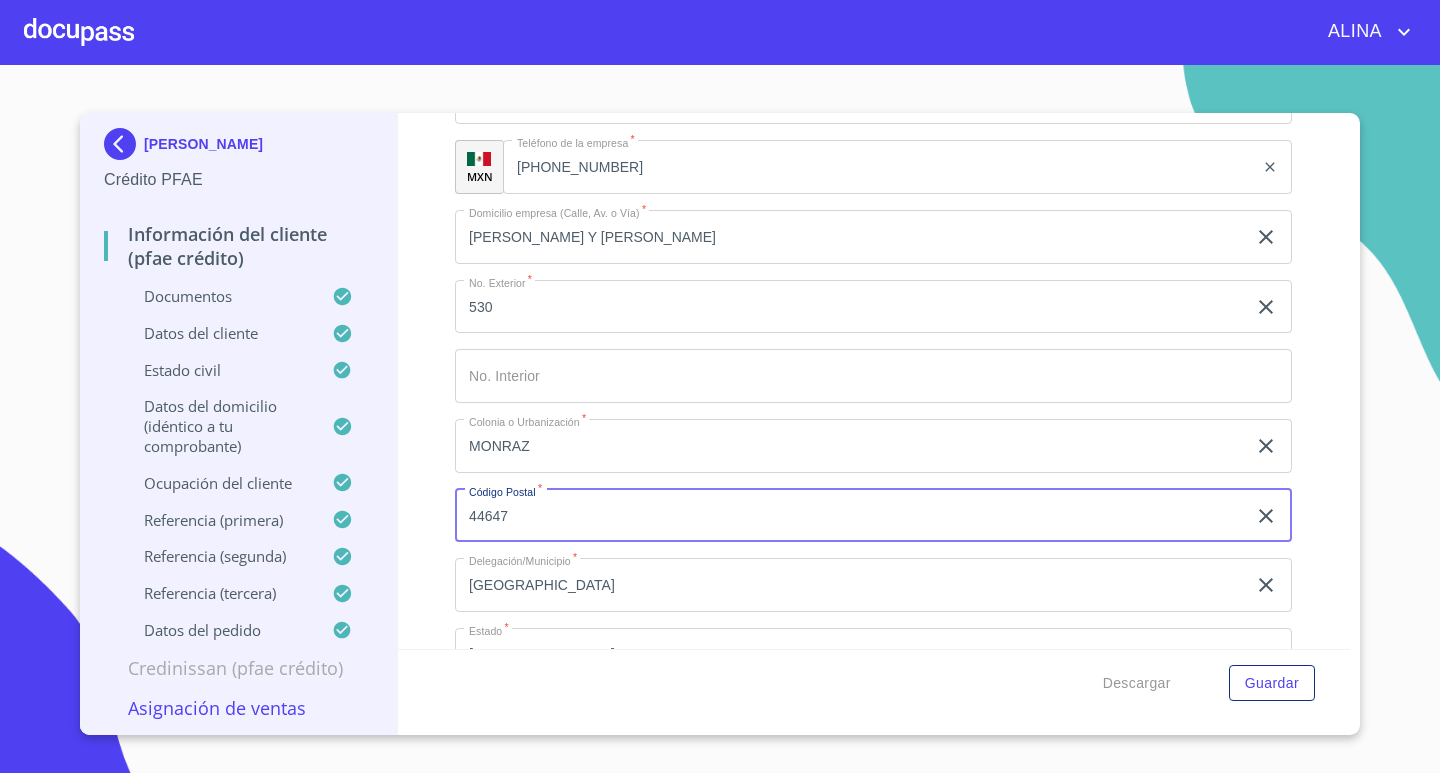 type on "44647" 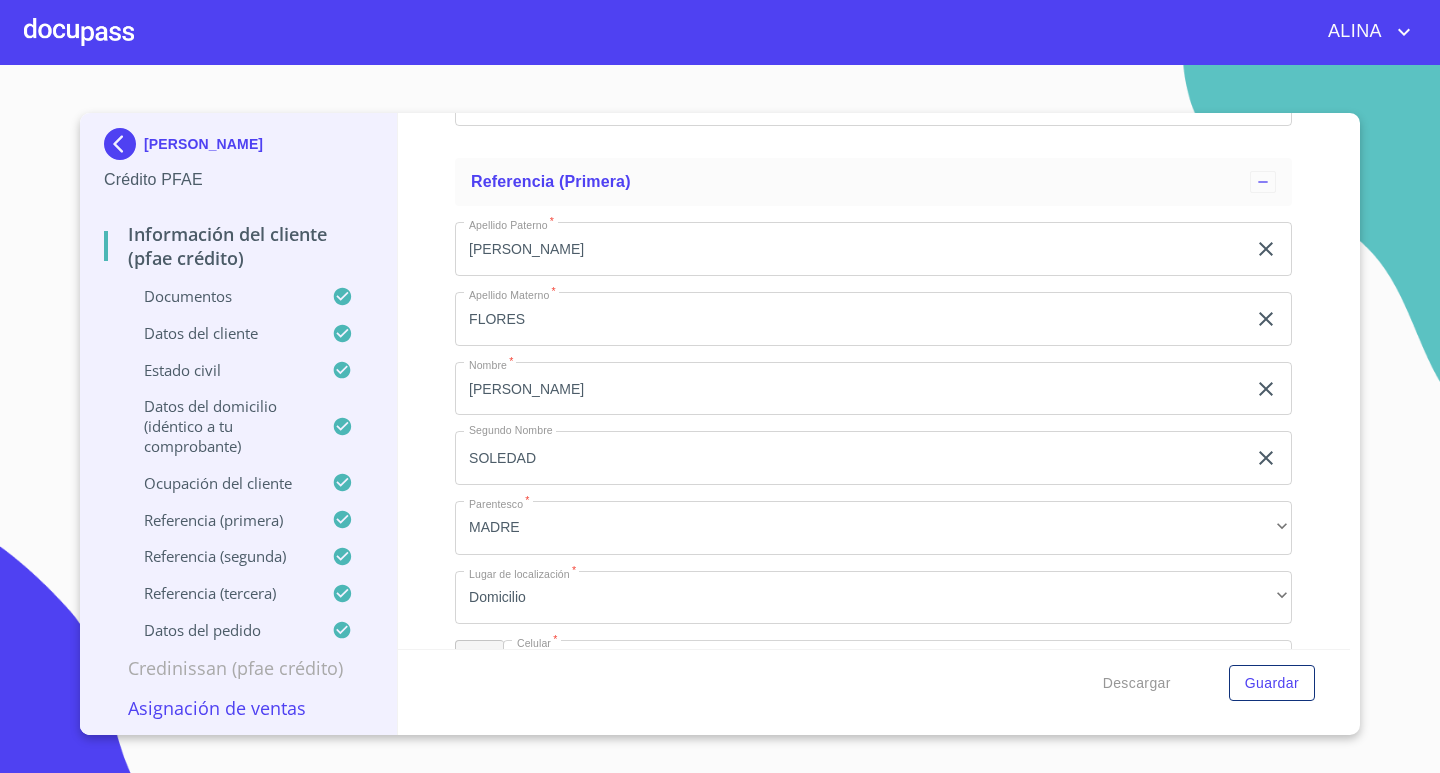 scroll, scrollTop: 9863, scrollLeft: 0, axis: vertical 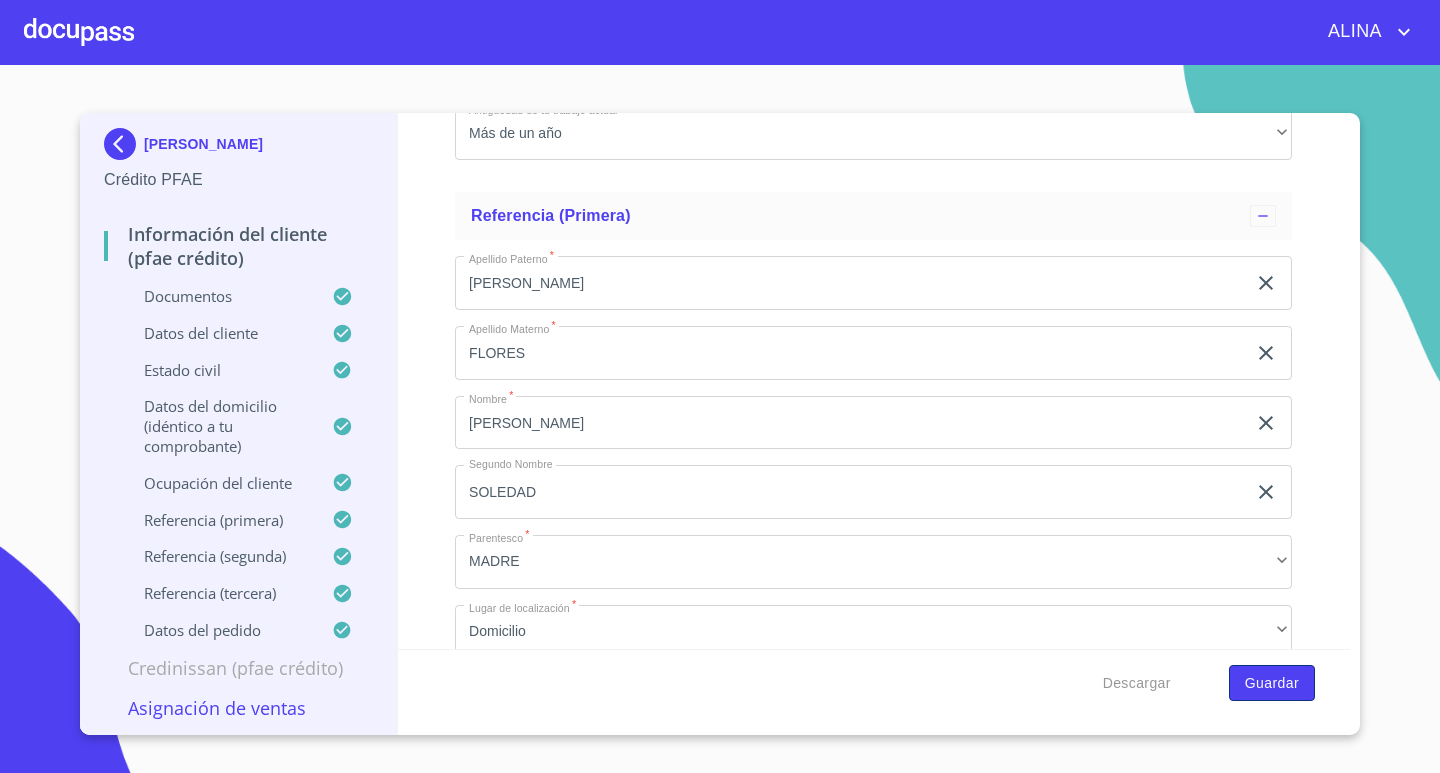 click on "Guardar" at bounding box center [1272, 683] 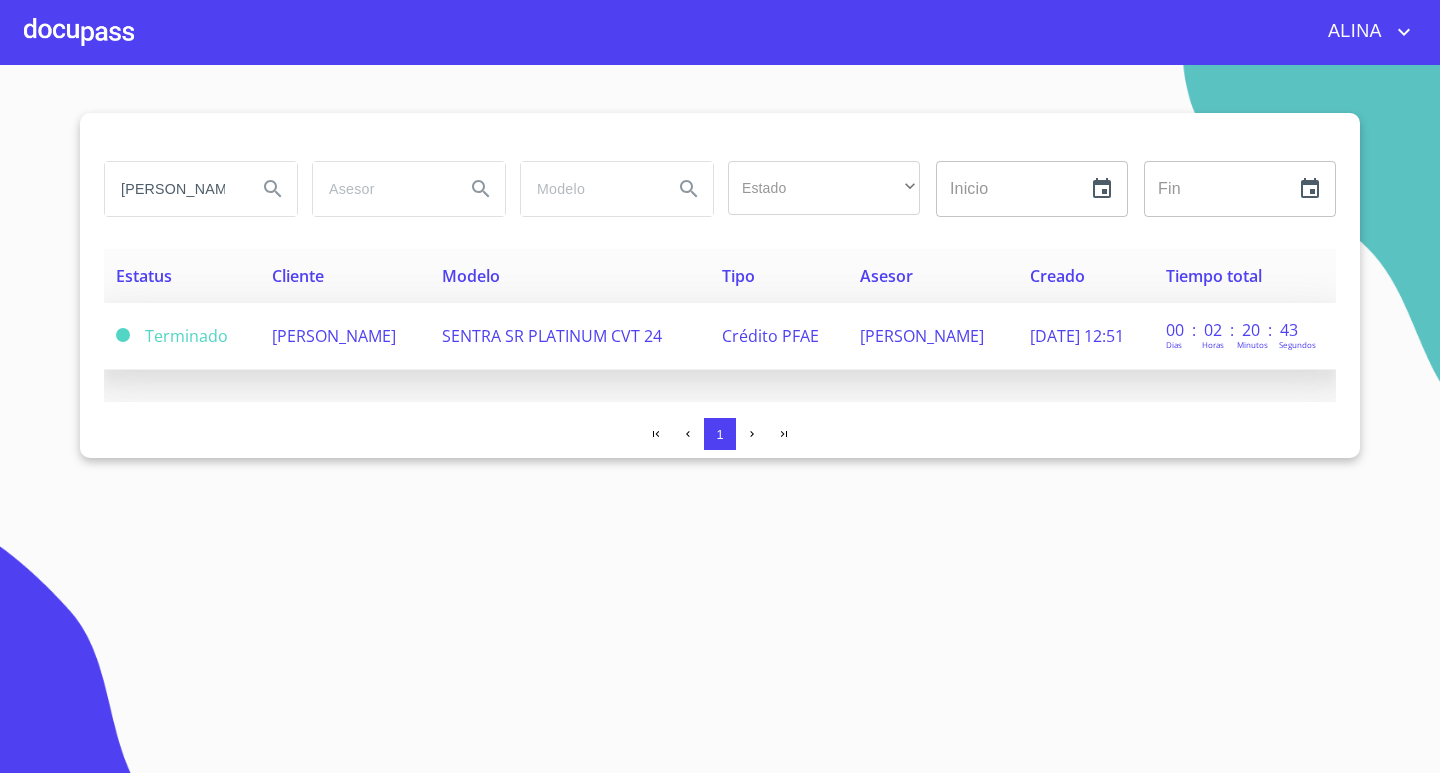 click on "[PERSON_NAME]" at bounding box center (334, 336) 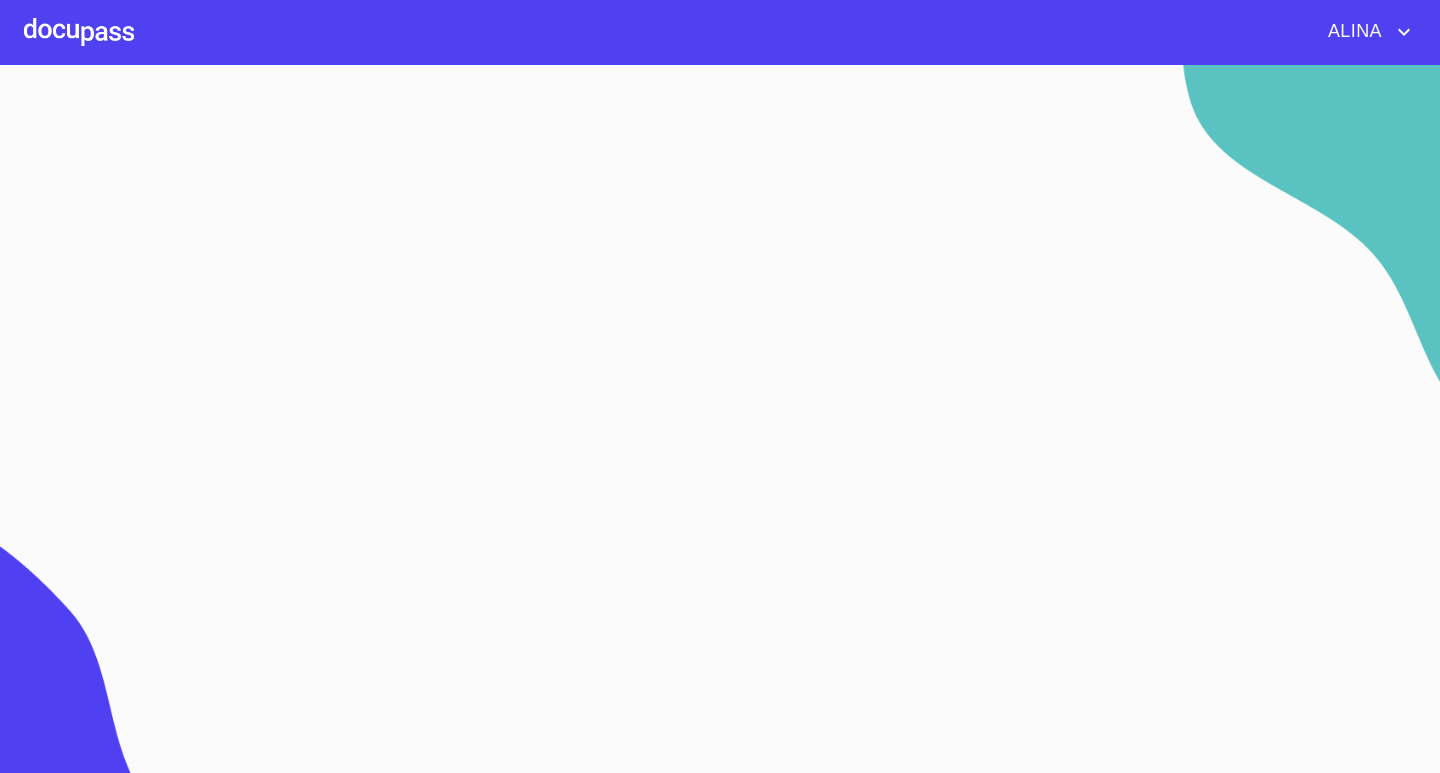 click at bounding box center (720, 419) 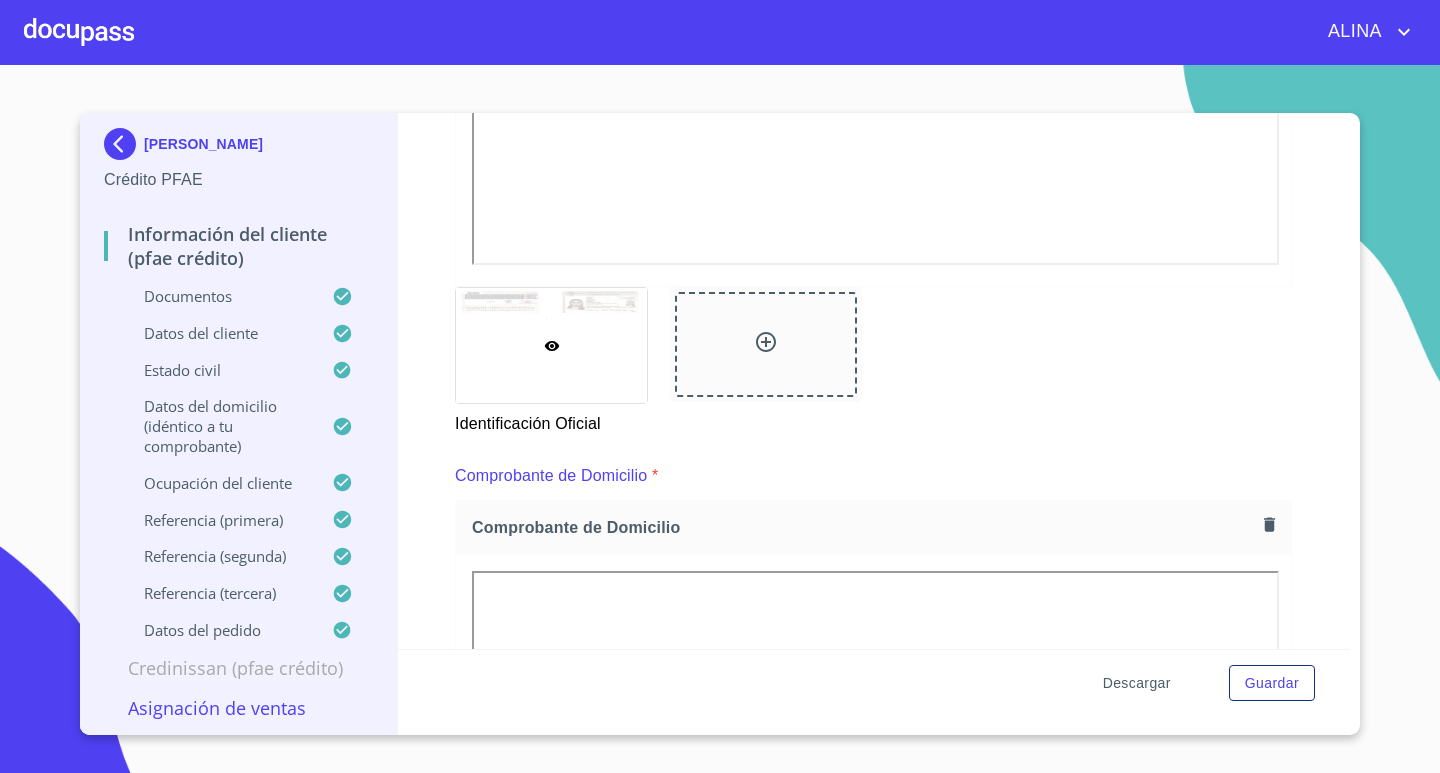 scroll, scrollTop: 1889, scrollLeft: 0, axis: vertical 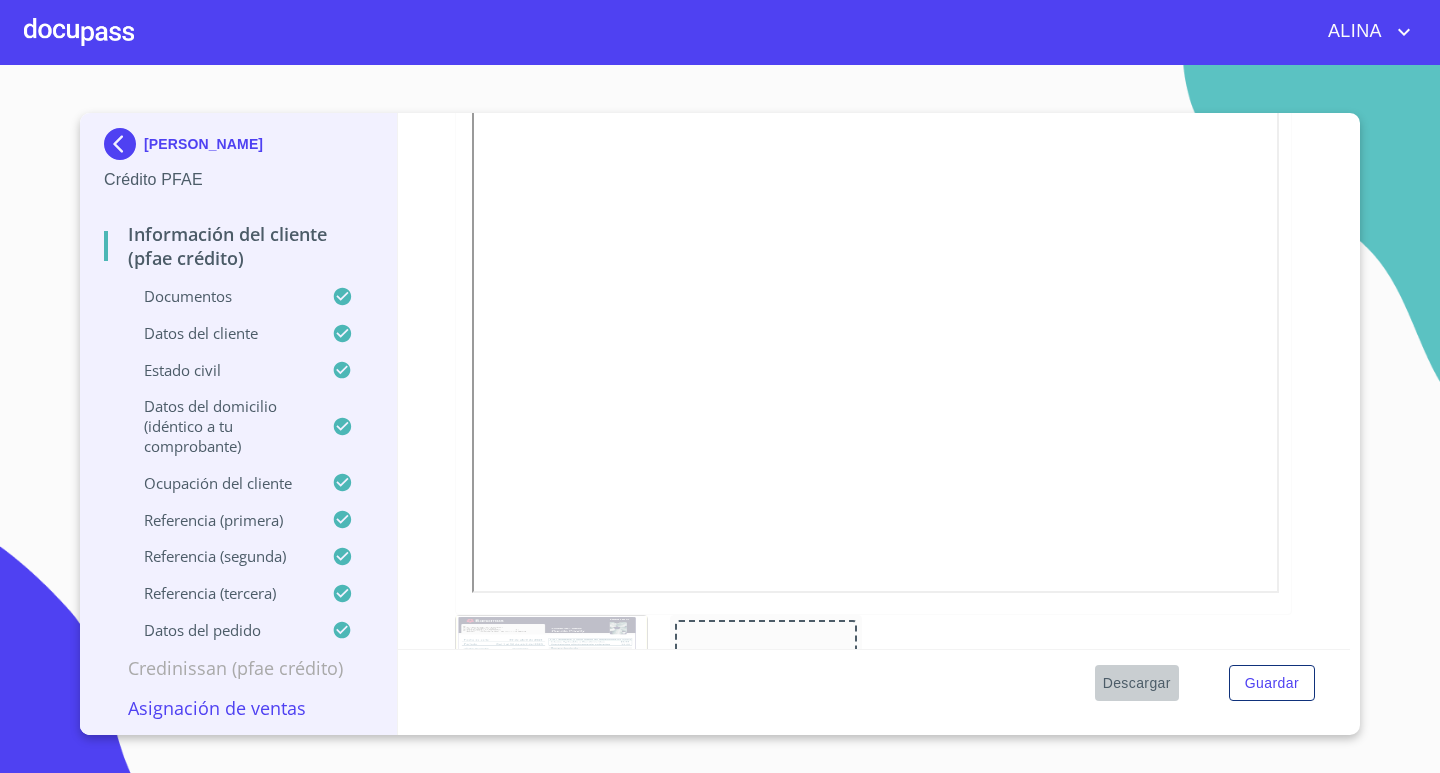 click on "Descargar" at bounding box center (1137, 683) 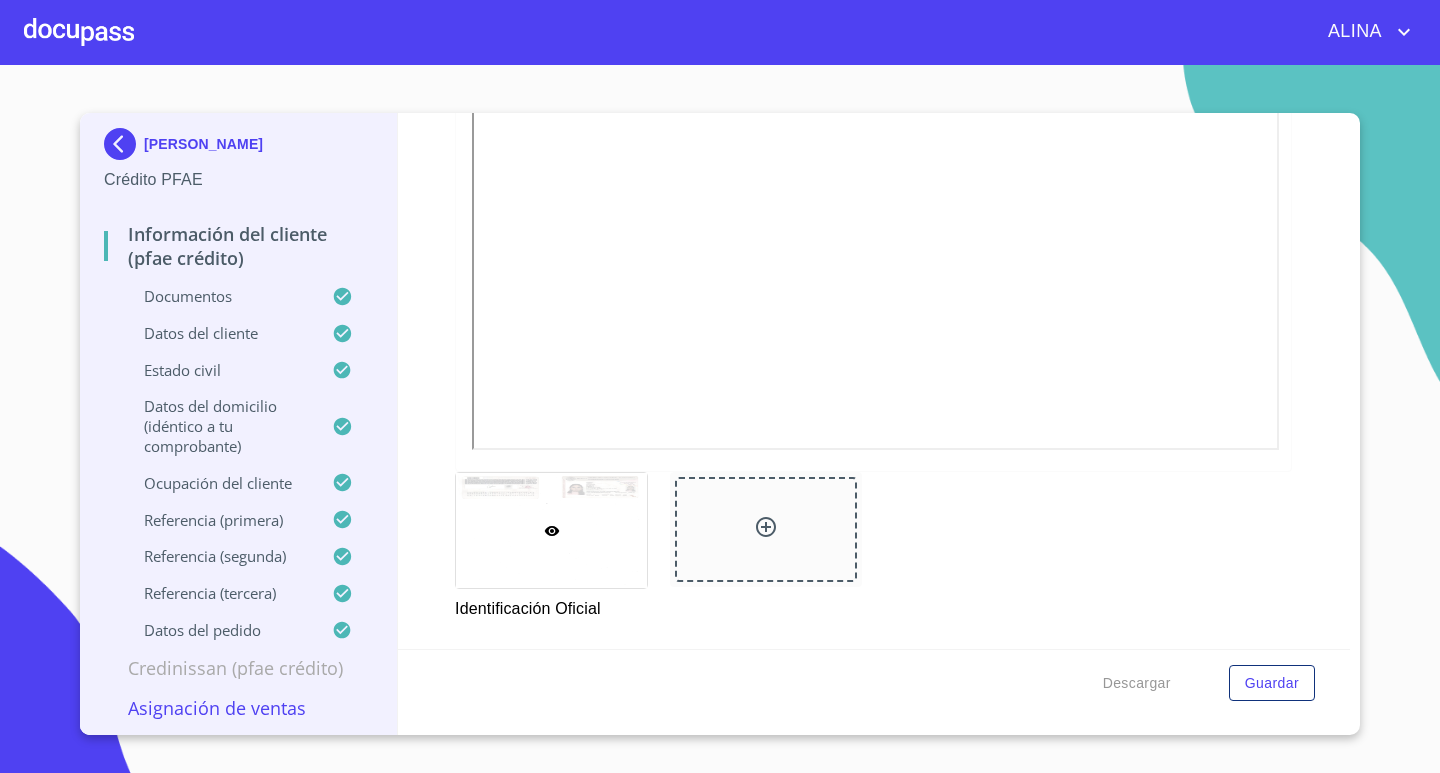 scroll, scrollTop: 663, scrollLeft: 0, axis: vertical 